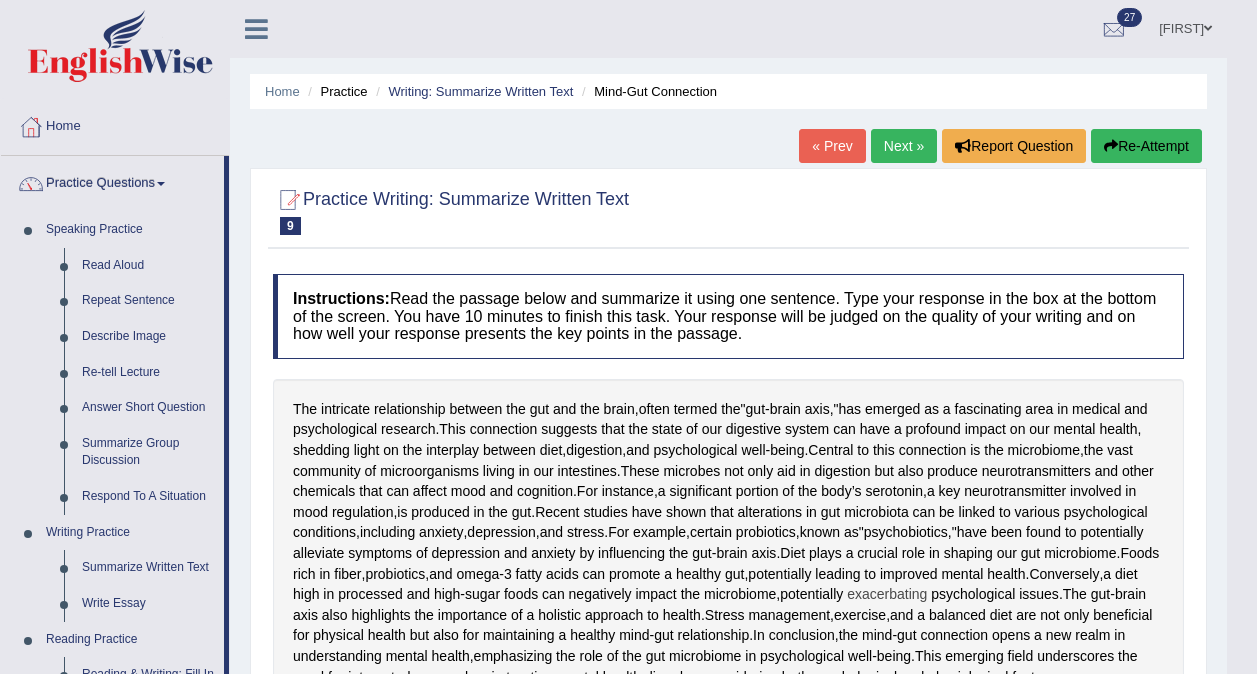 scroll, scrollTop: 400, scrollLeft: 0, axis: vertical 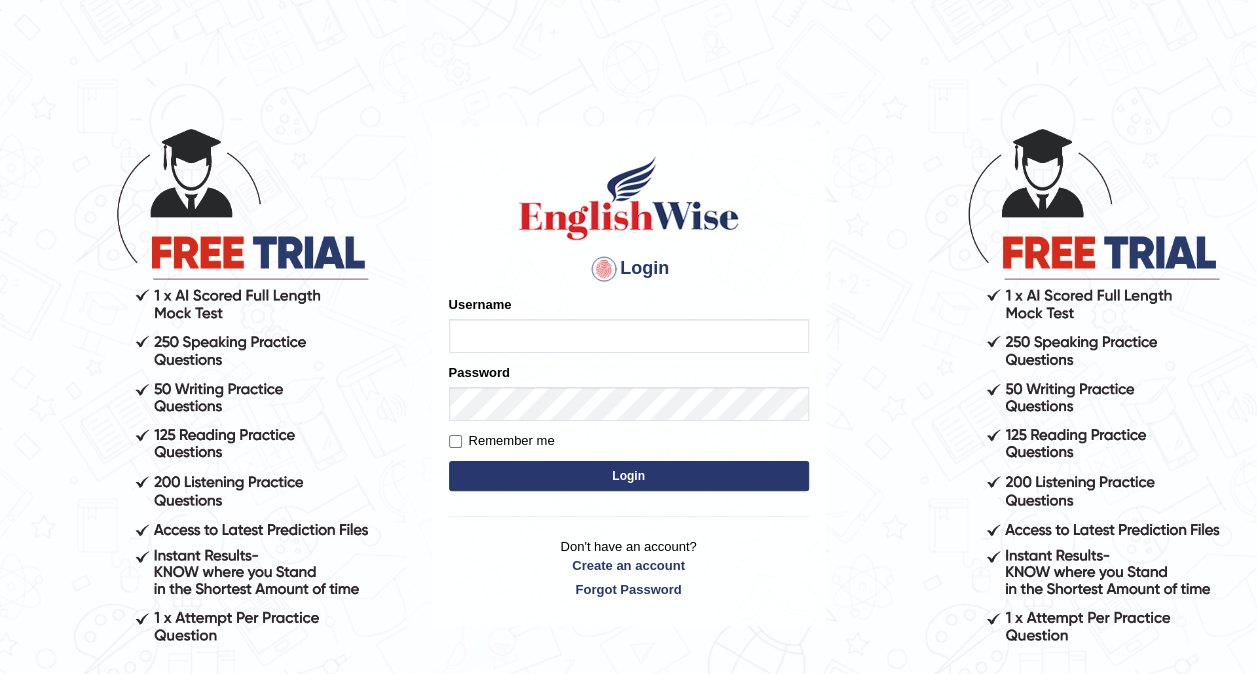 type on "Chumbal" 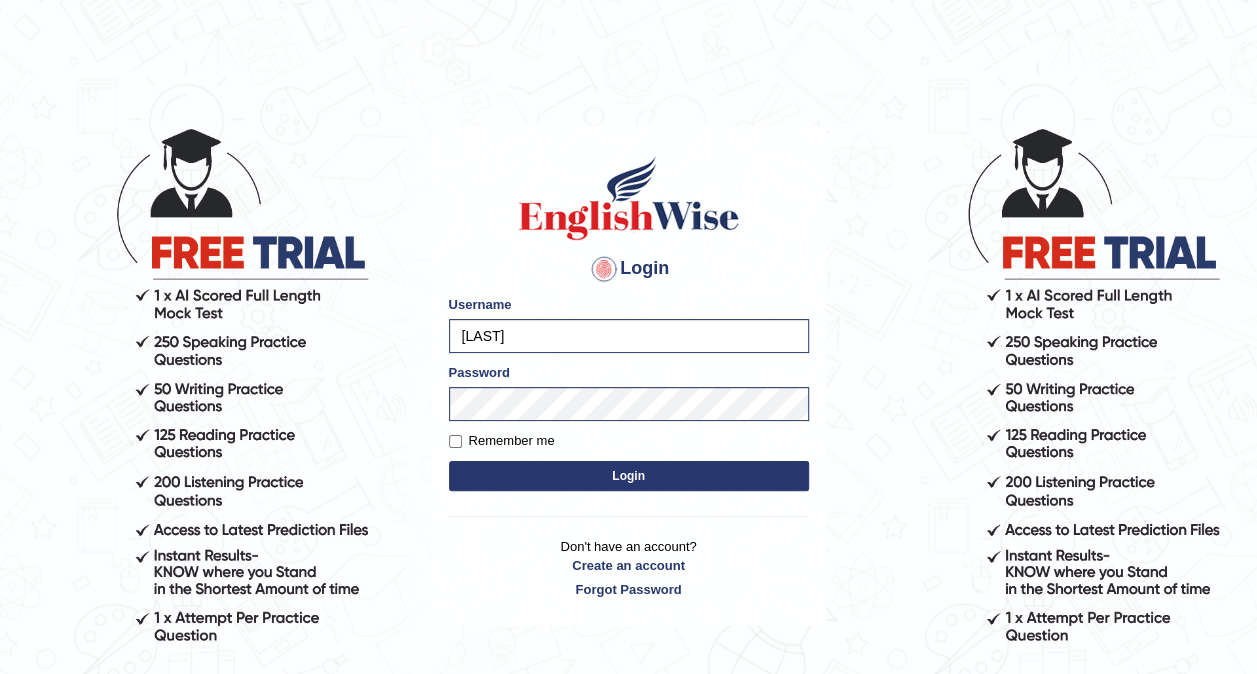 click on "Login" at bounding box center [629, 476] 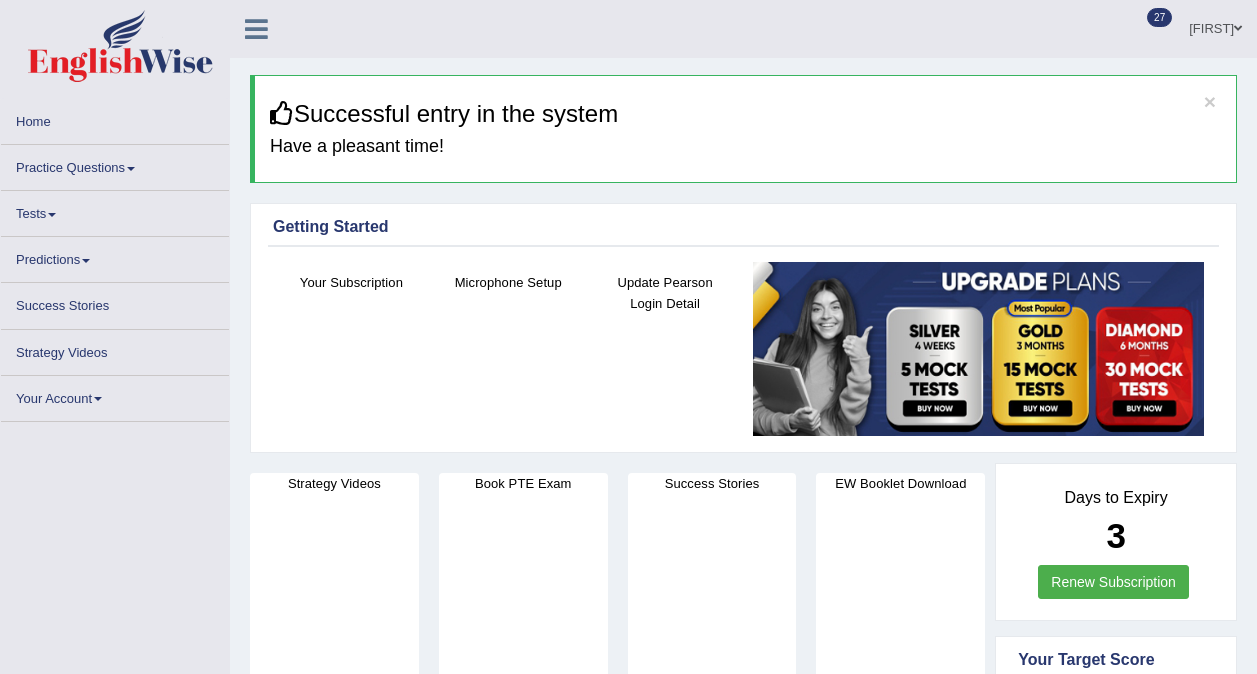 scroll, scrollTop: 0, scrollLeft: 0, axis: both 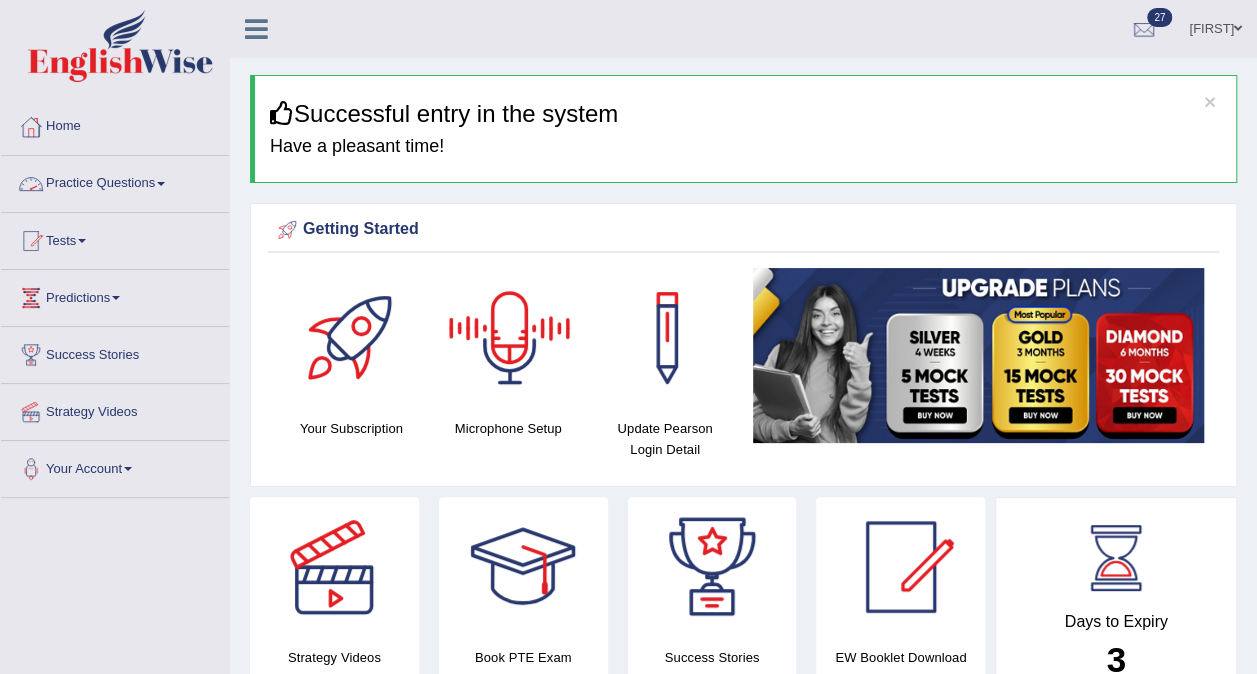 click on "Practice Questions" at bounding box center [115, 181] 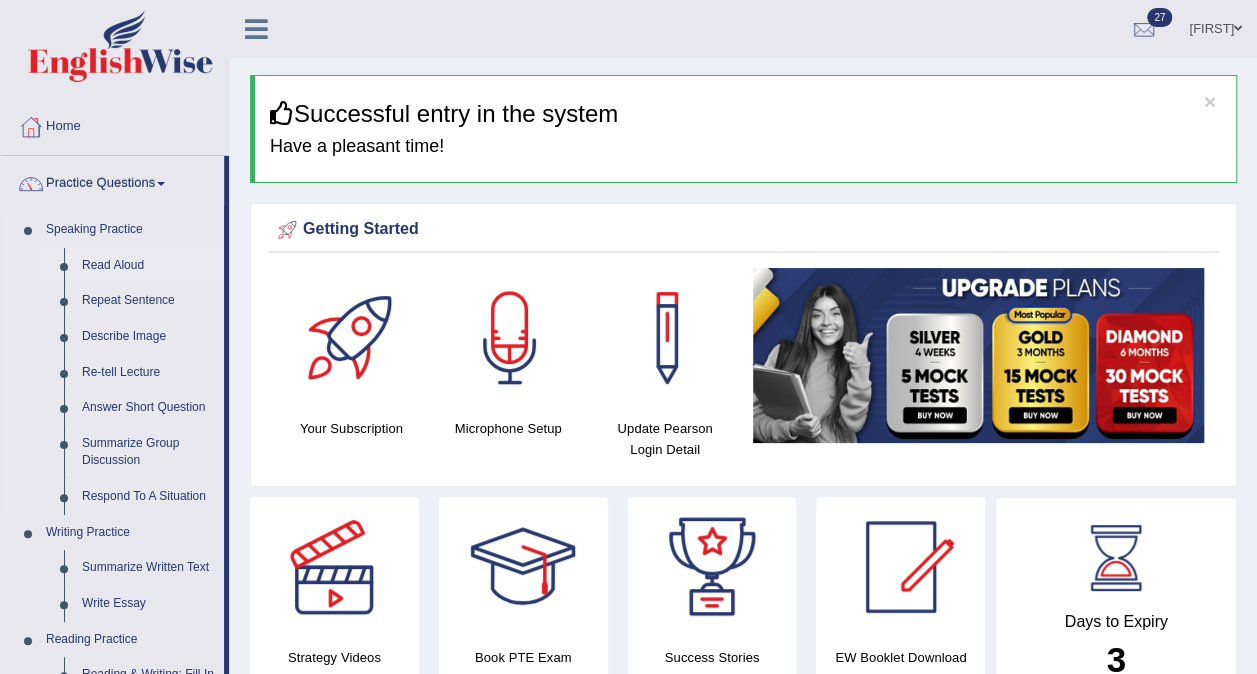 click on "Read Aloud" at bounding box center (148, 266) 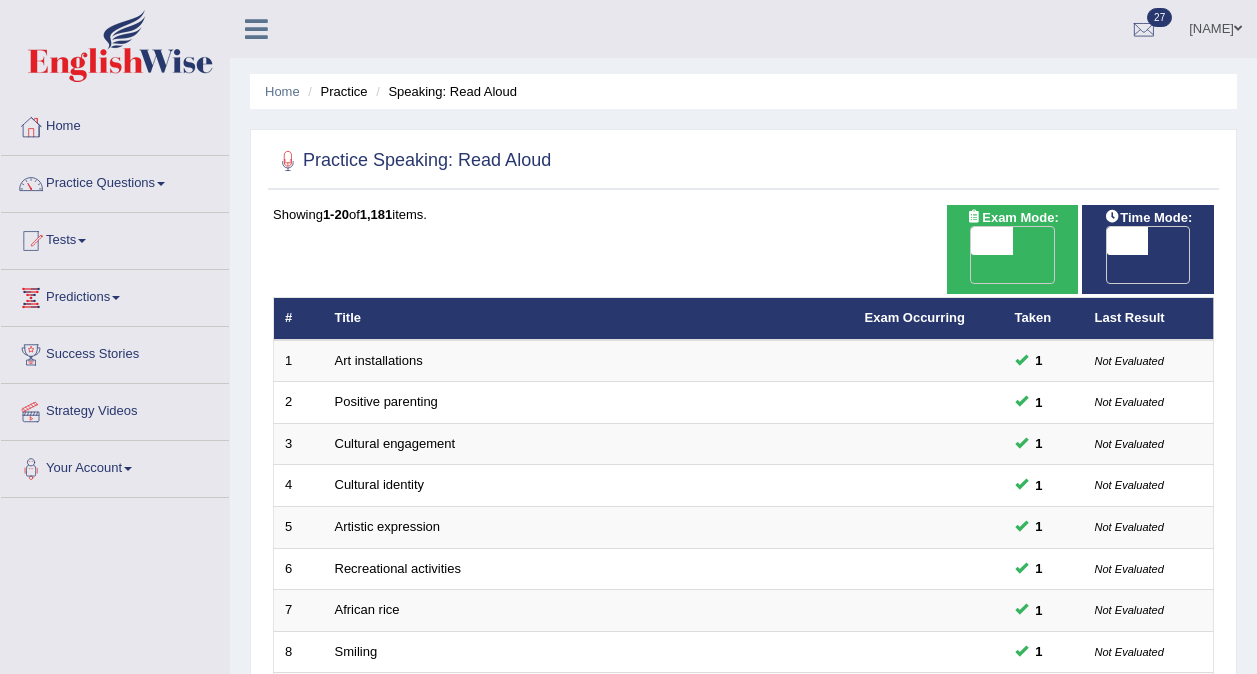 scroll, scrollTop: 0, scrollLeft: 0, axis: both 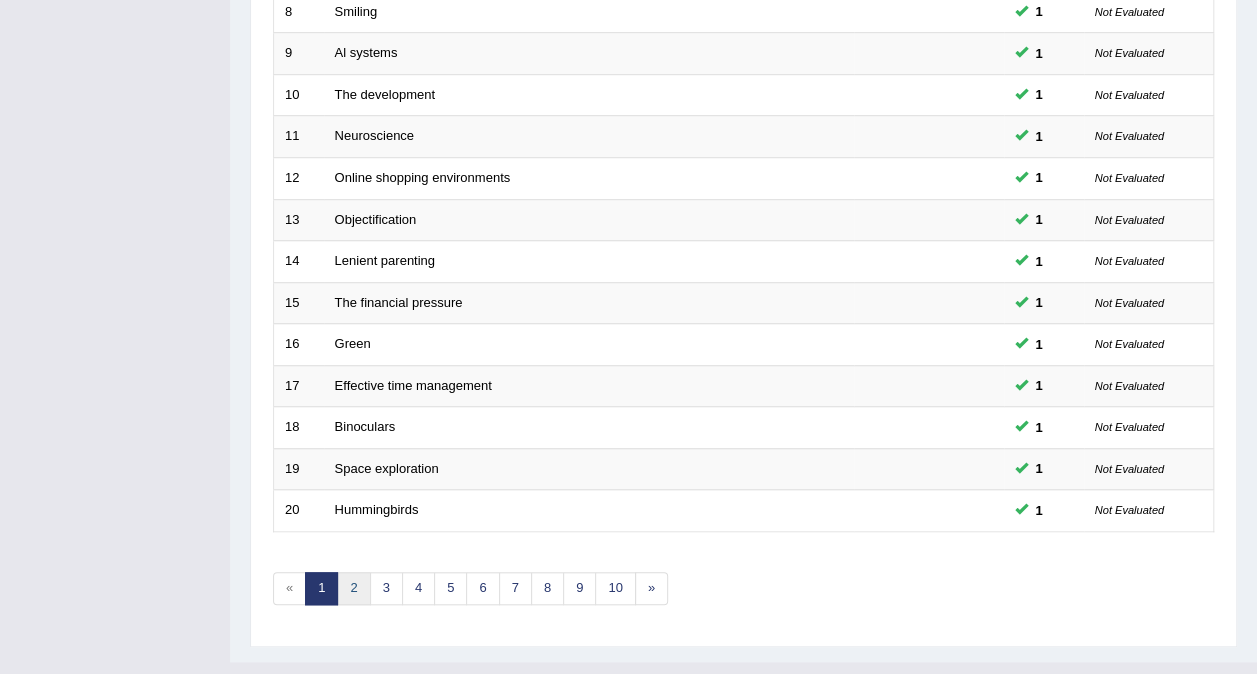 click on "2" at bounding box center [353, 588] 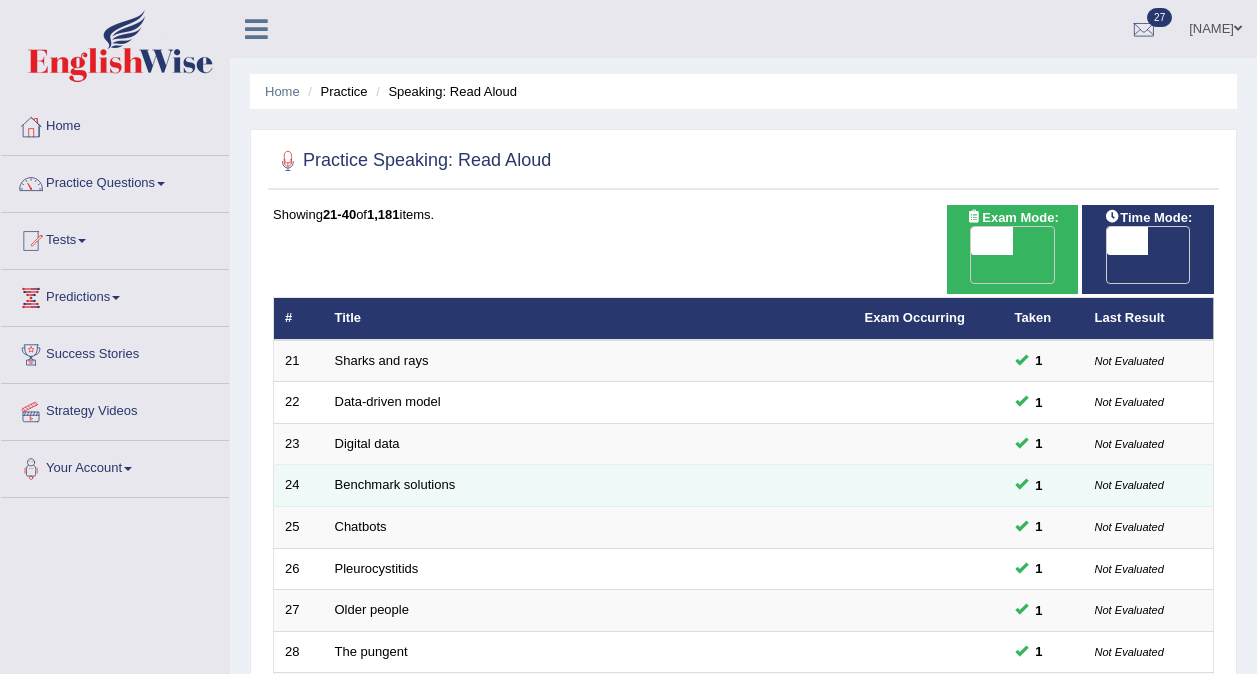 scroll, scrollTop: 0, scrollLeft: 0, axis: both 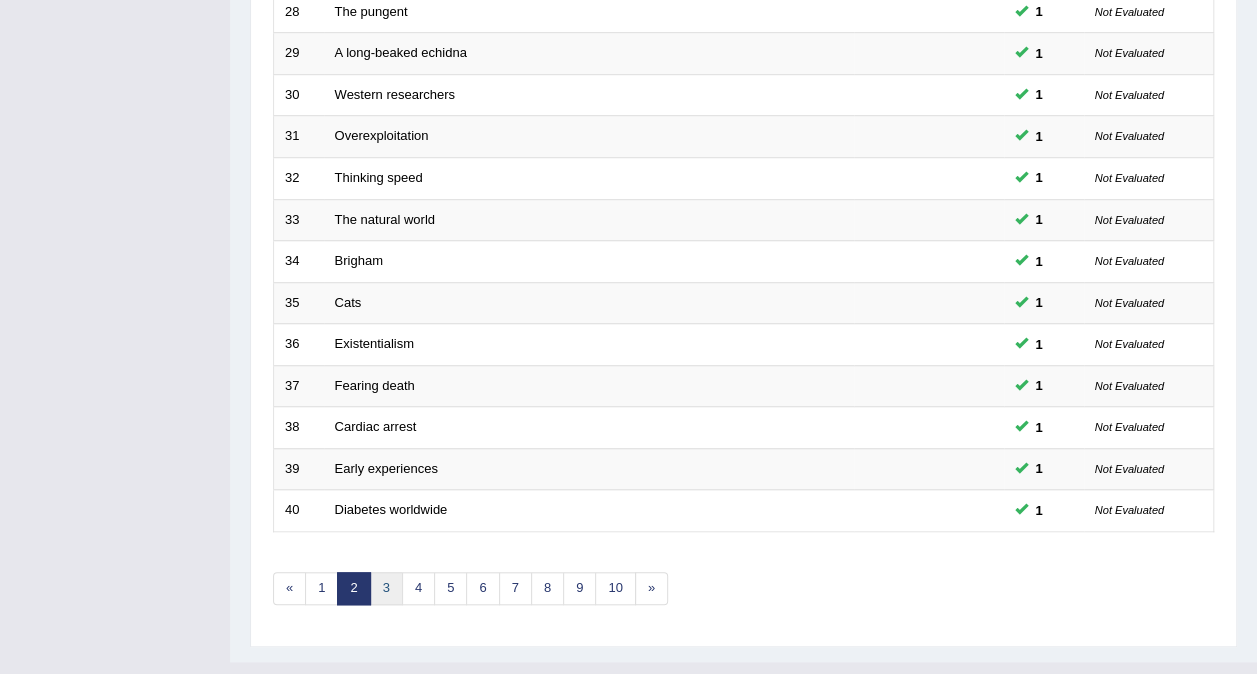 click on "3" at bounding box center [386, 588] 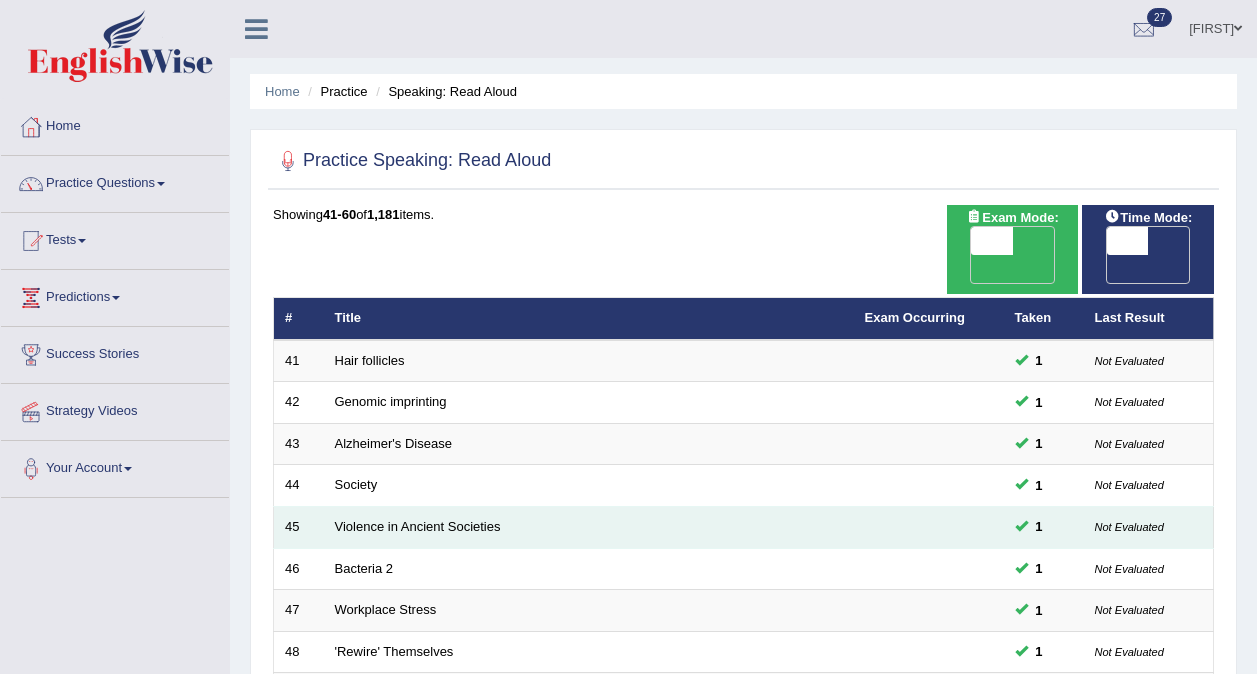 scroll, scrollTop: 0, scrollLeft: 0, axis: both 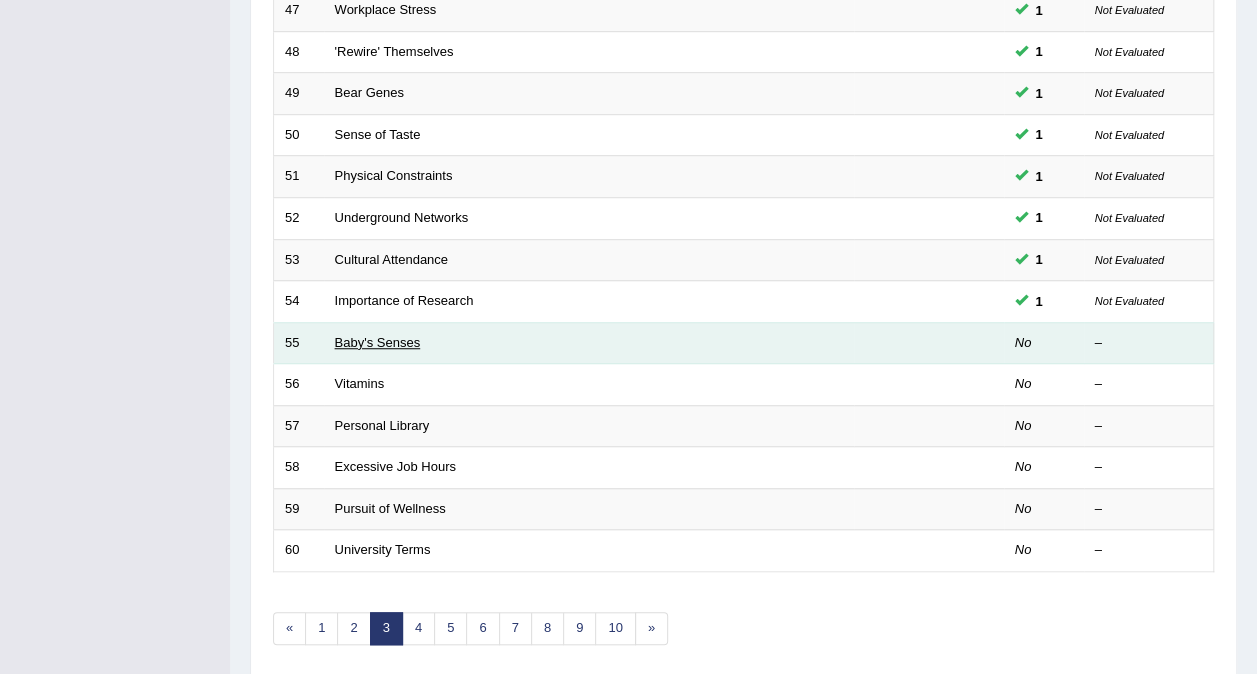 click on "Baby's Senses" at bounding box center (378, 342) 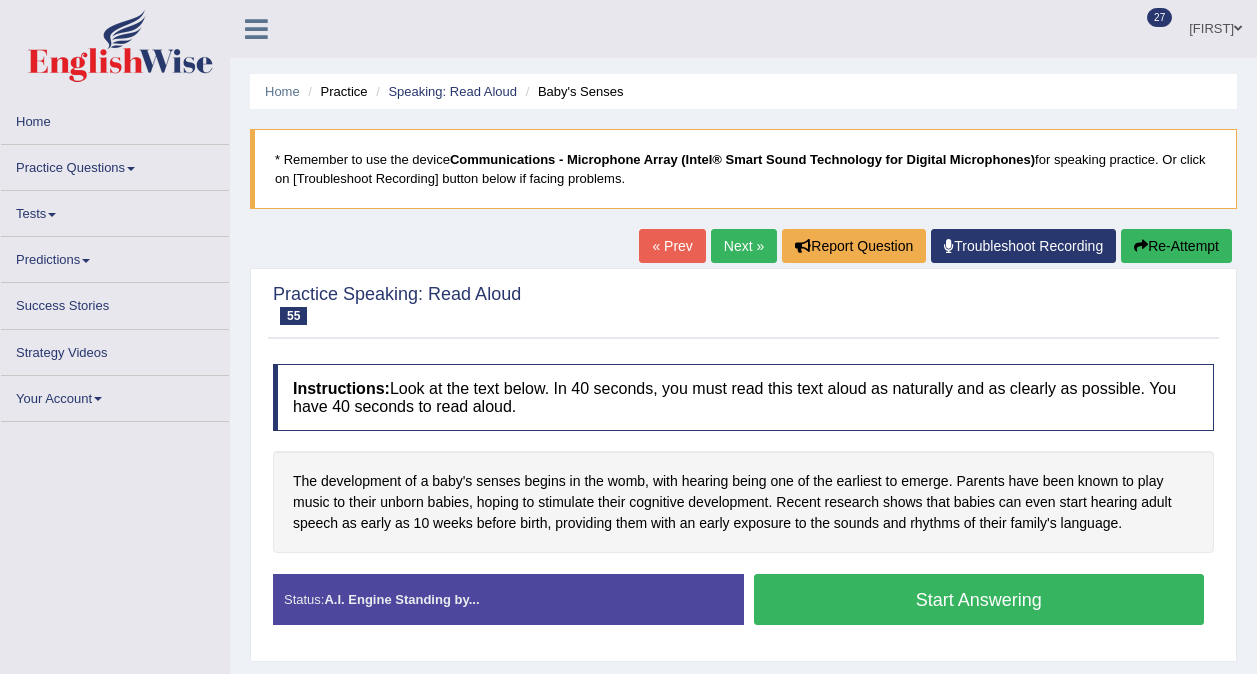 scroll, scrollTop: 0, scrollLeft: 0, axis: both 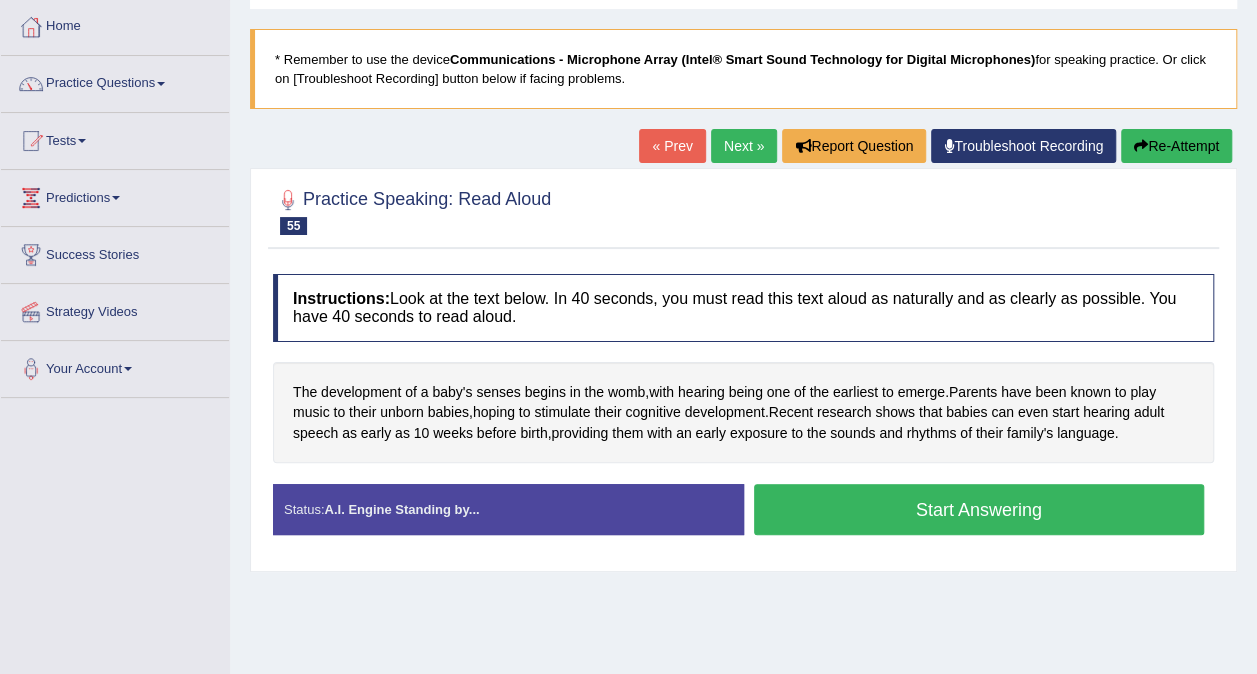 click on "Start Answering" at bounding box center [979, 509] 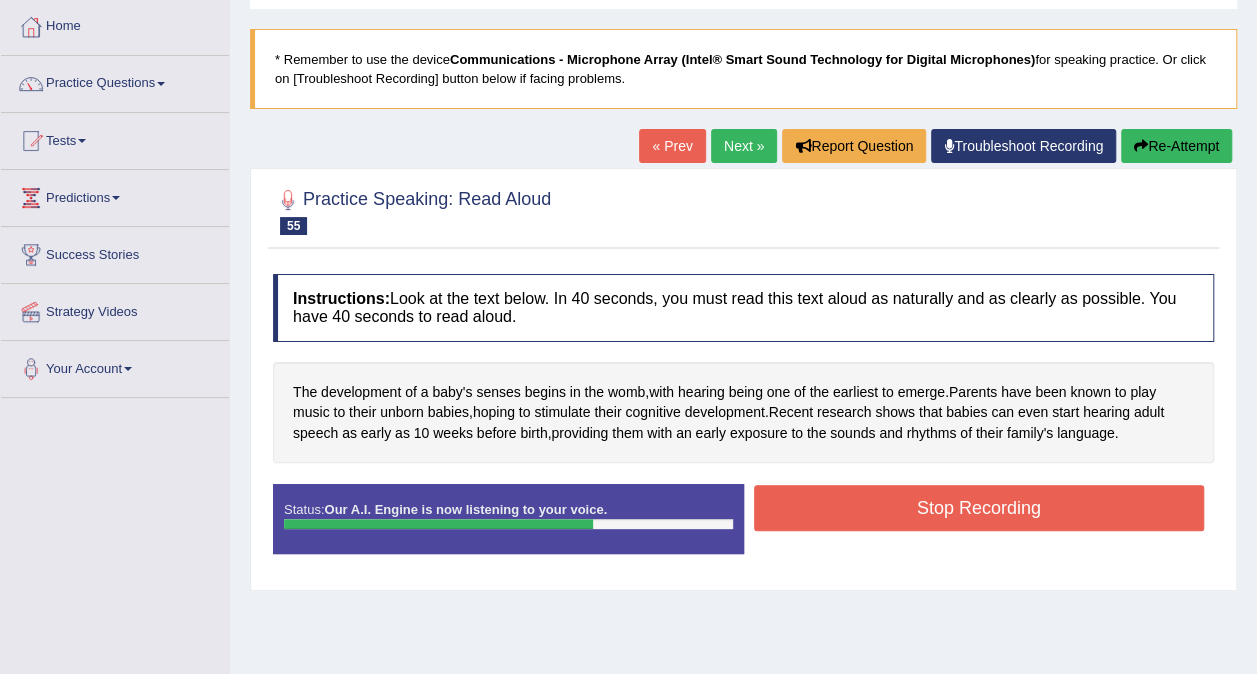click on "Stop Recording" at bounding box center (979, 508) 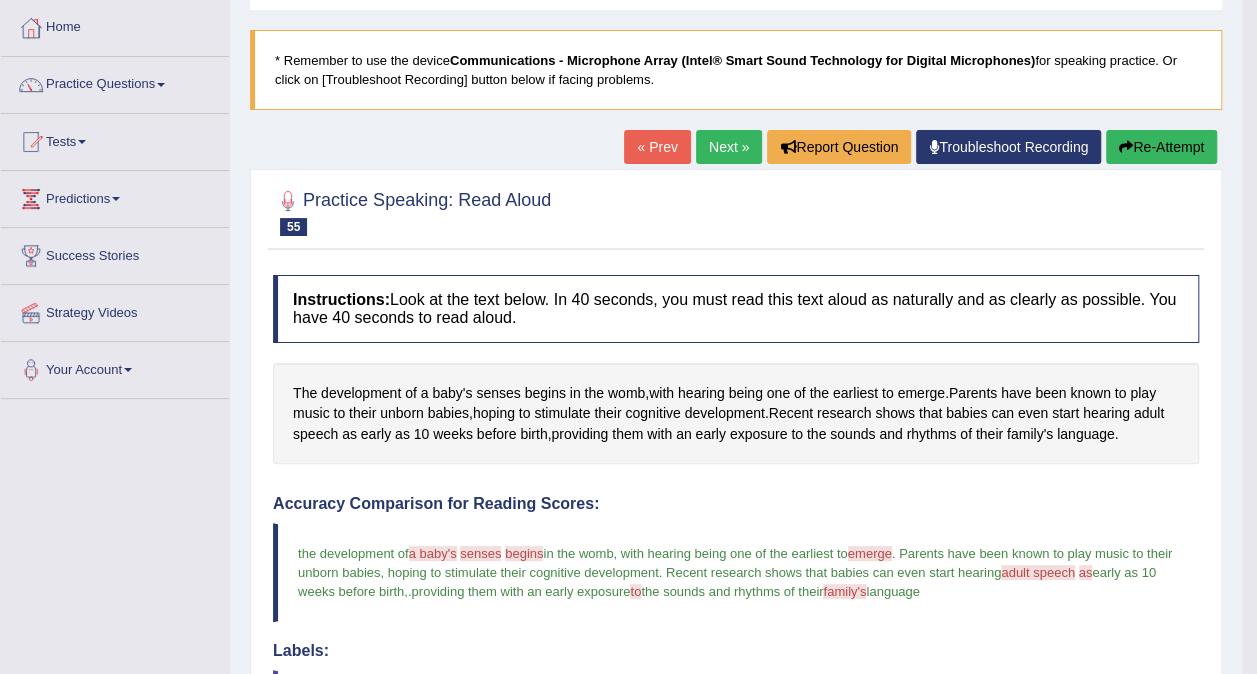 scroll, scrollTop: 0, scrollLeft: 0, axis: both 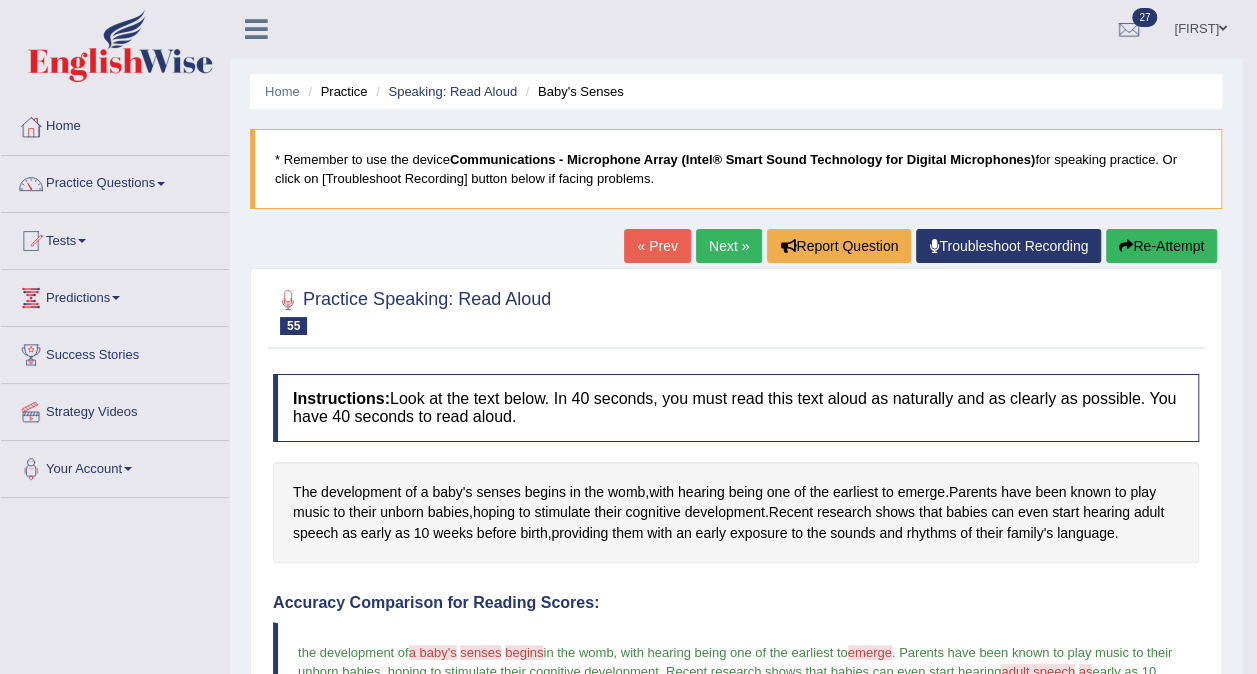 click on "Next »" at bounding box center (729, 246) 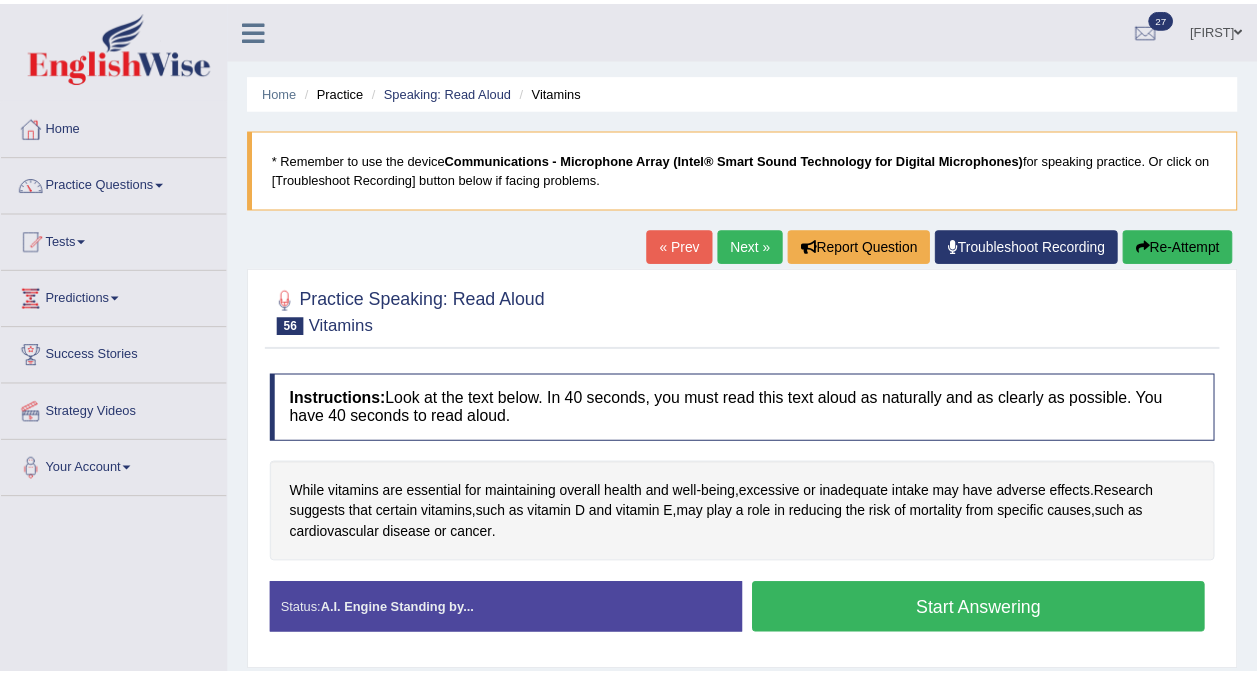 scroll, scrollTop: 200, scrollLeft: 0, axis: vertical 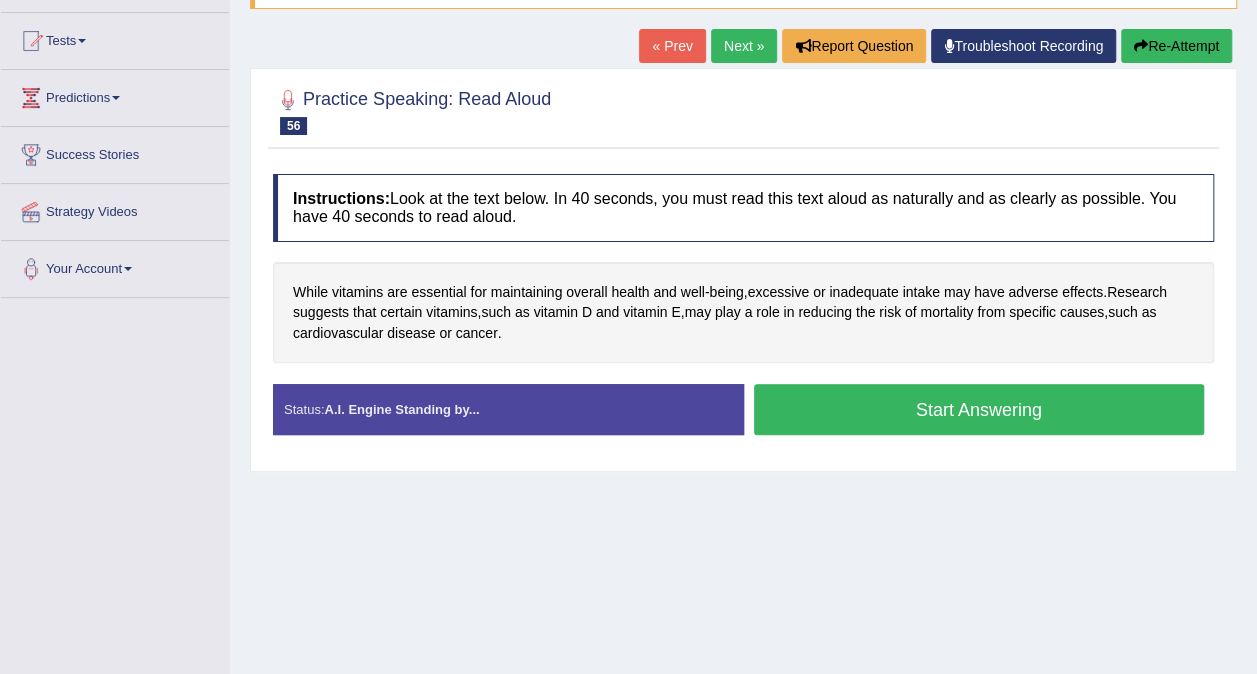 click on "Start Answering" at bounding box center [979, 409] 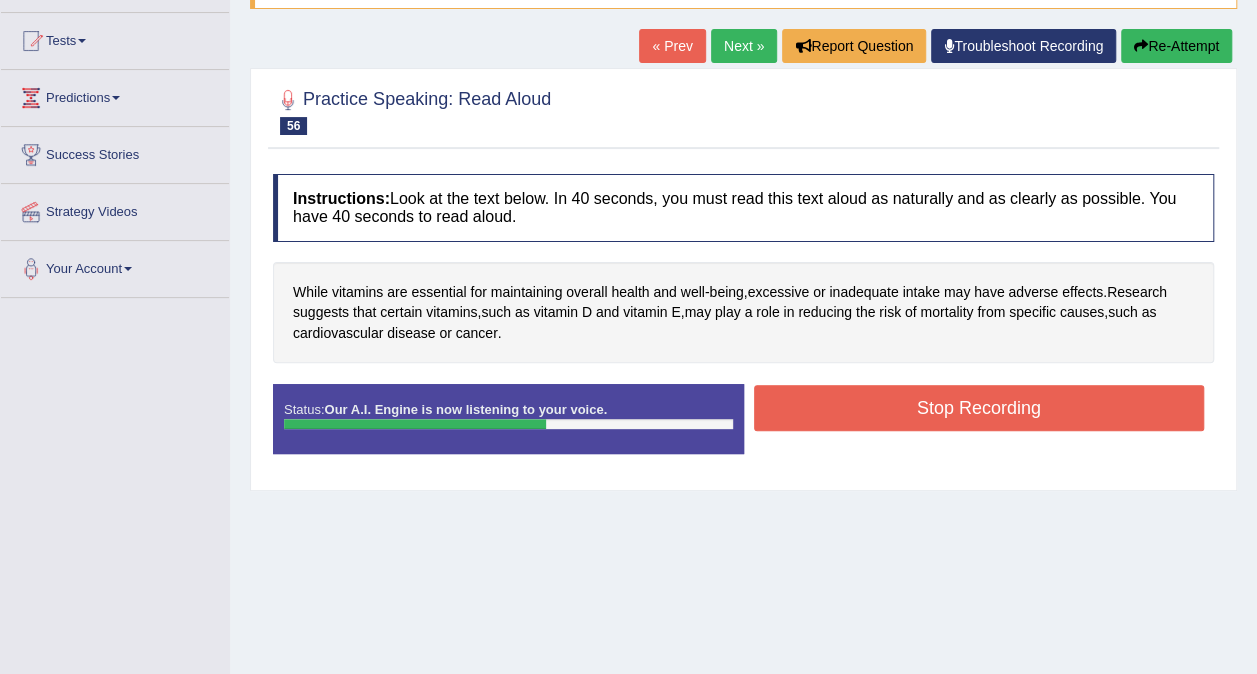 click on "Stop Recording" at bounding box center (979, 408) 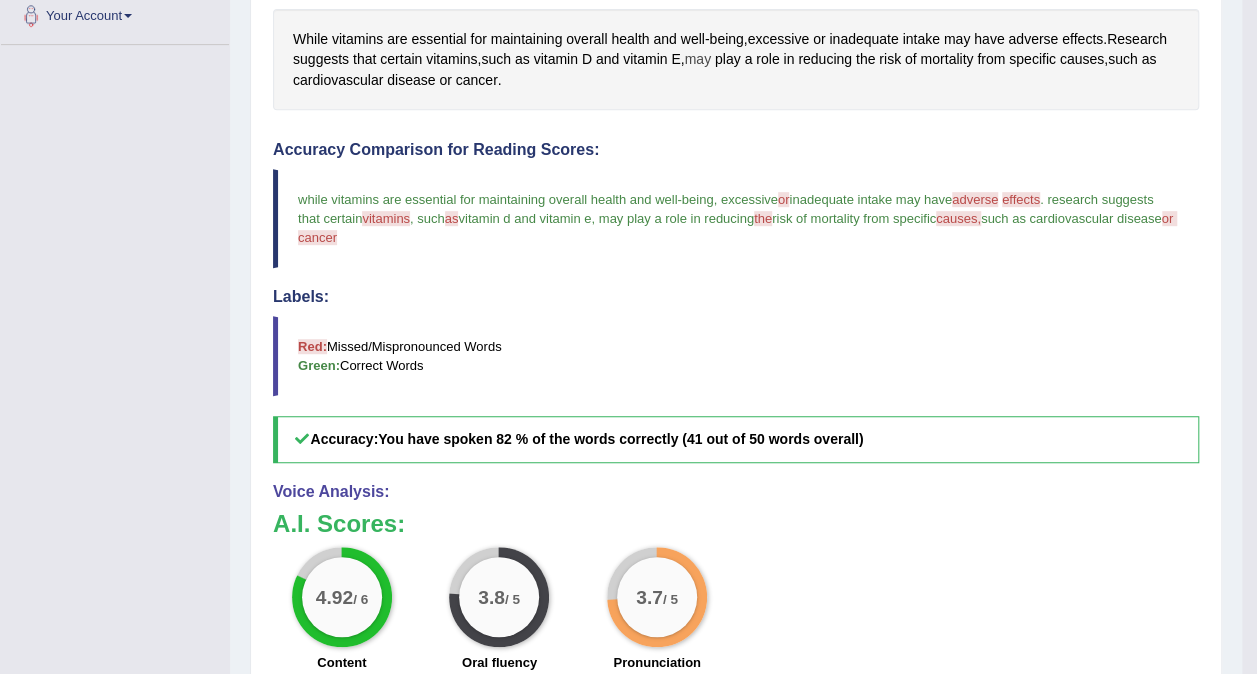 scroll, scrollTop: 200, scrollLeft: 0, axis: vertical 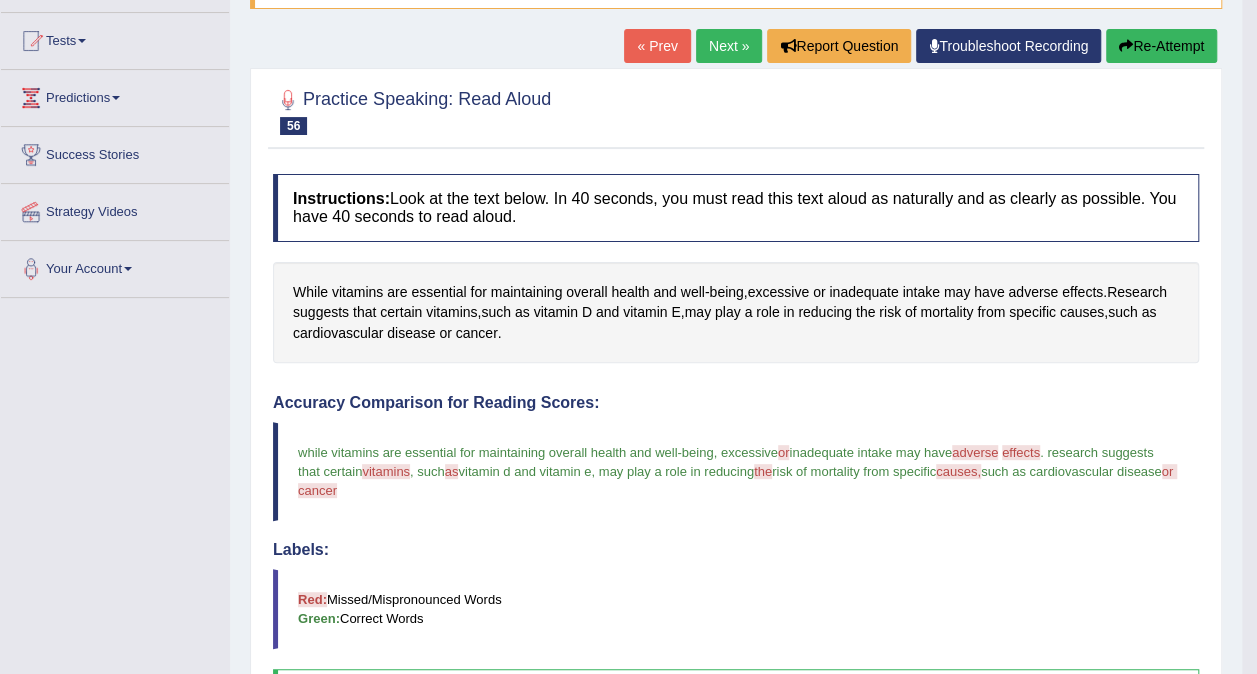 click on "Next »" at bounding box center (729, 46) 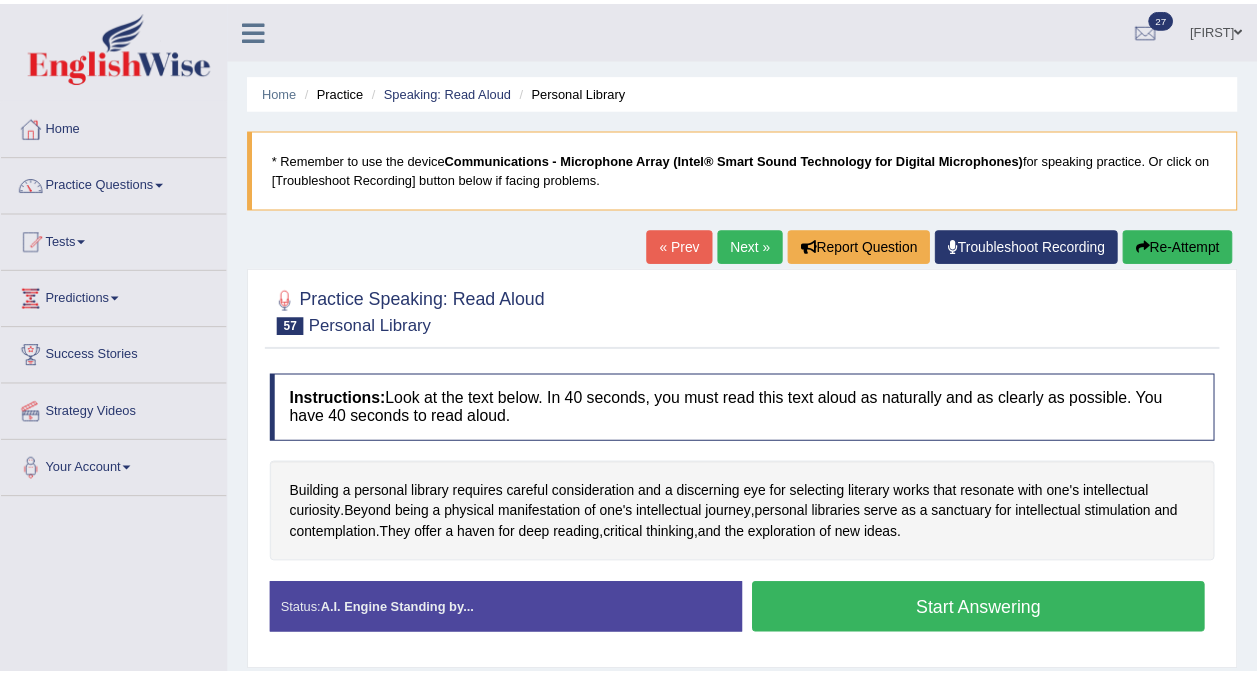 scroll, scrollTop: 200, scrollLeft: 0, axis: vertical 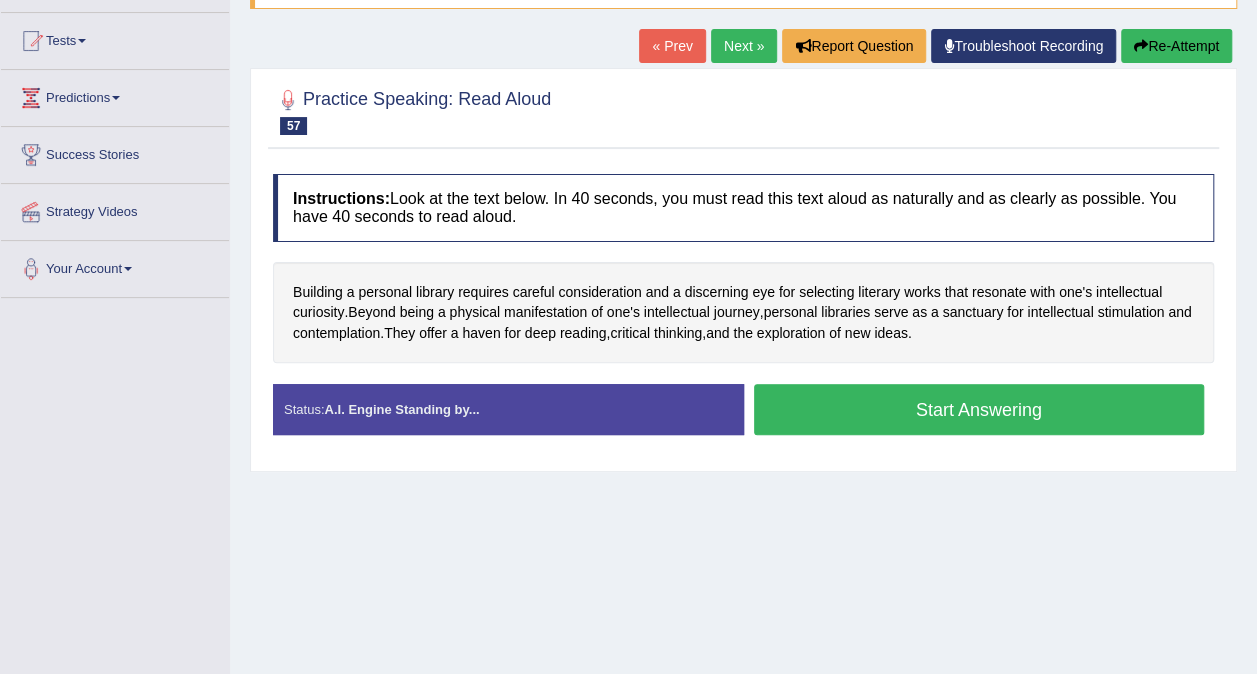 click on "Start Answering" at bounding box center [979, 409] 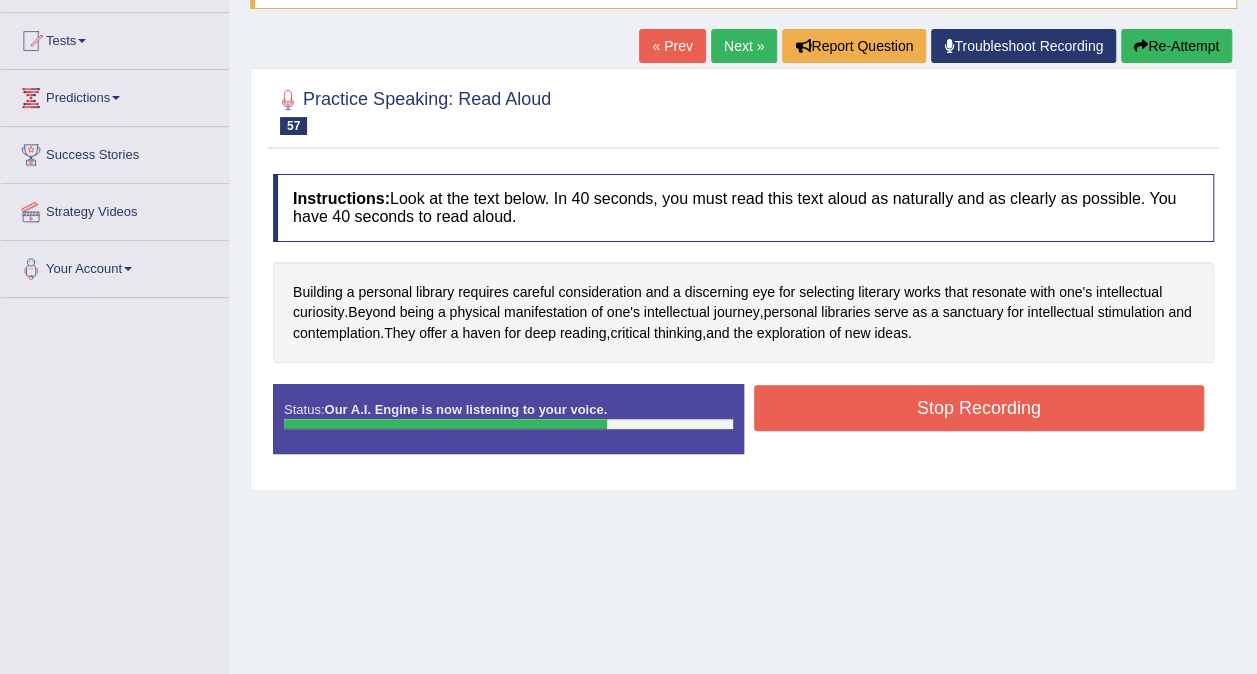 click on "Stop Recording" at bounding box center (979, 408) 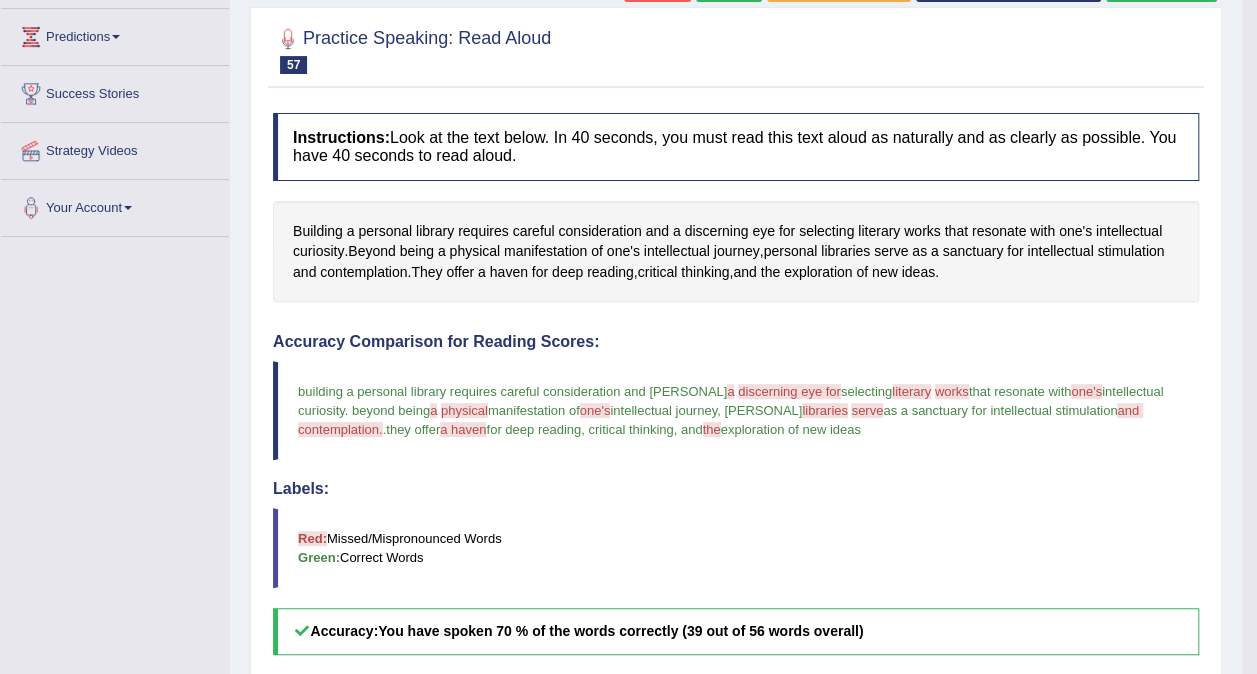 scroll, scrollTop: 200, scrollLeft: 0, axis: vertical 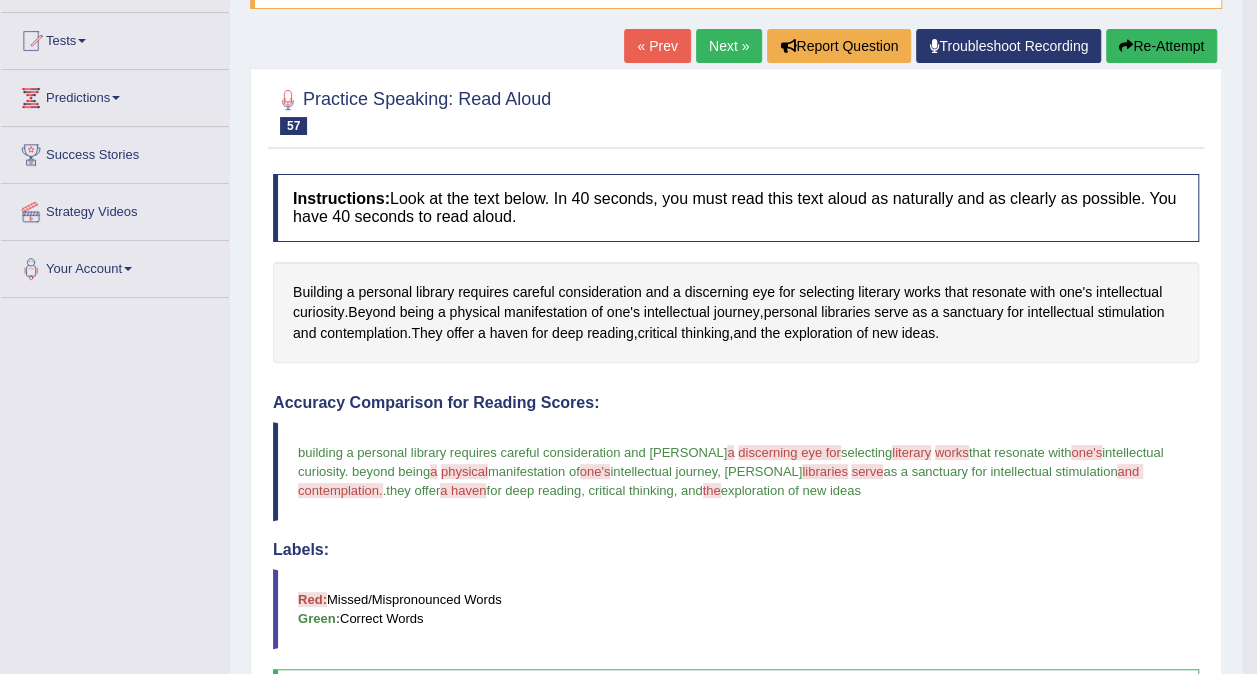 click on "Next »" at bounding box center (729, 46) 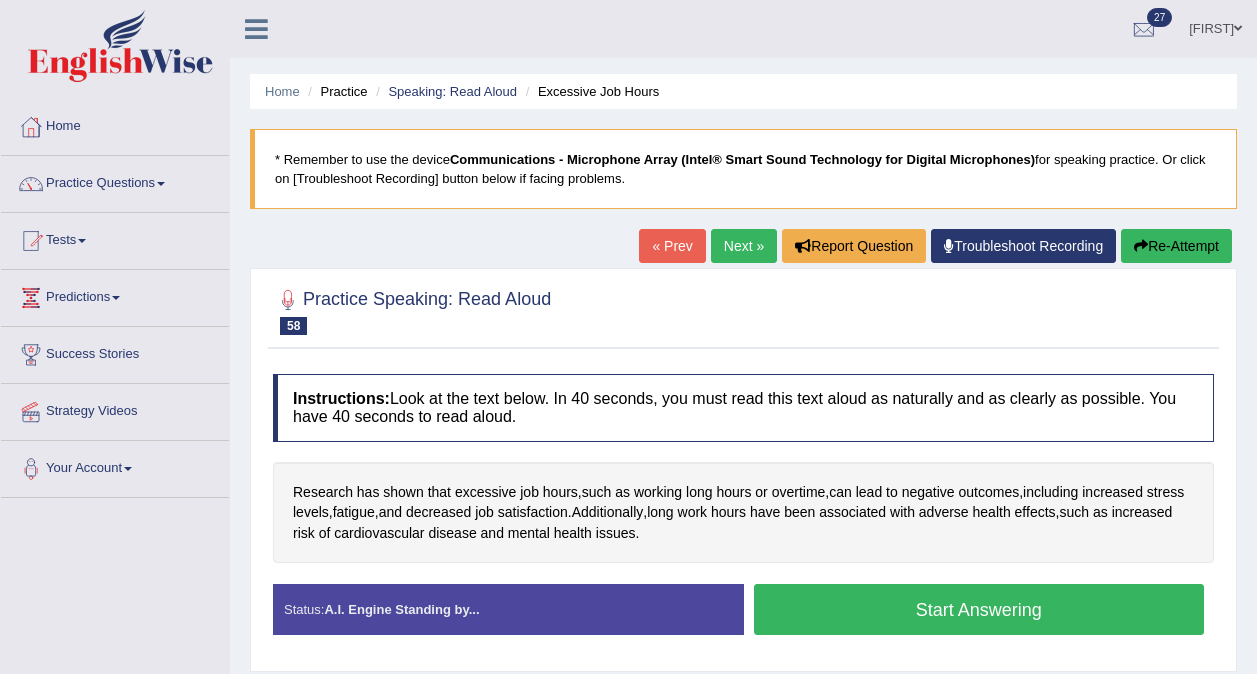 scroll, scrollTop: 200, scrollLeft: 0, axis: vertical 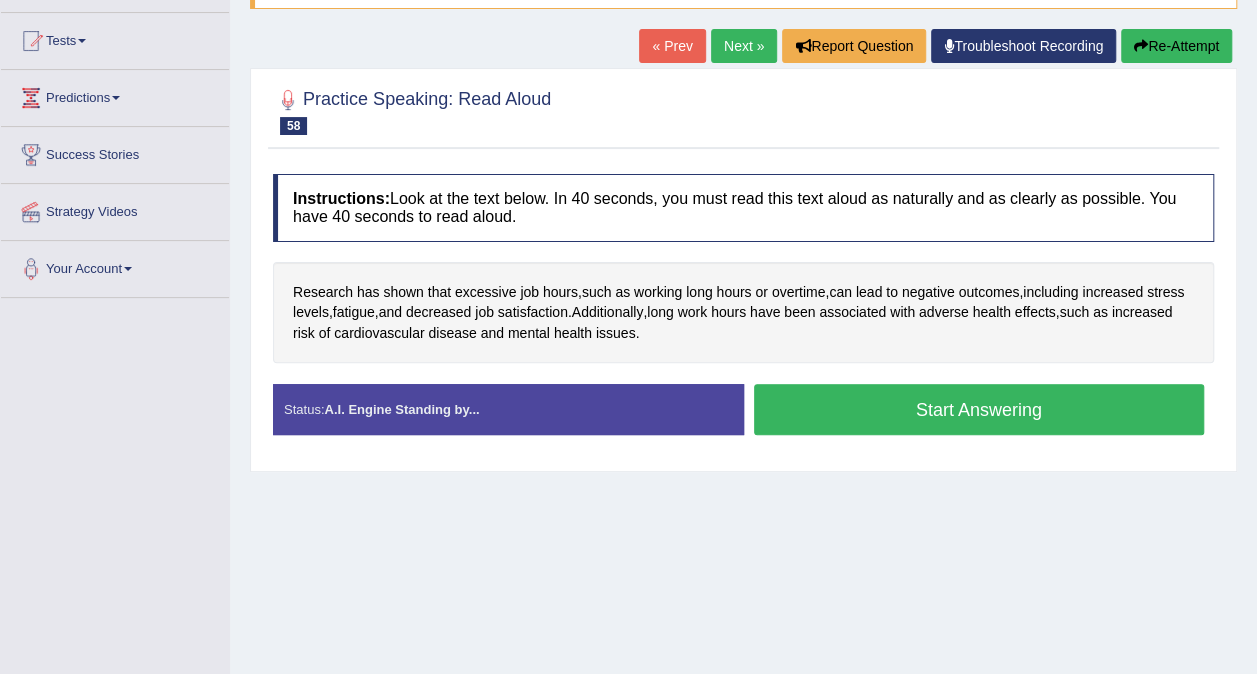 click on "Start Answering" at bounding box center (979, 409) 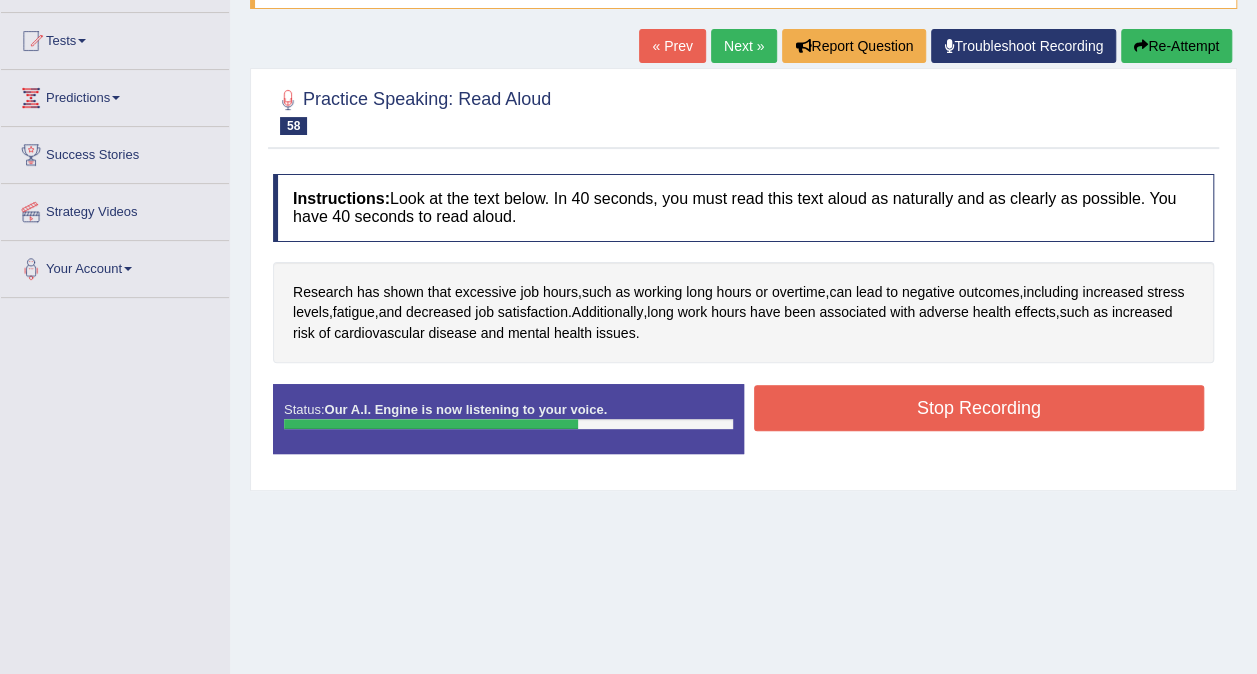 click on "Stop Recording" at bounding box center [979, 408] 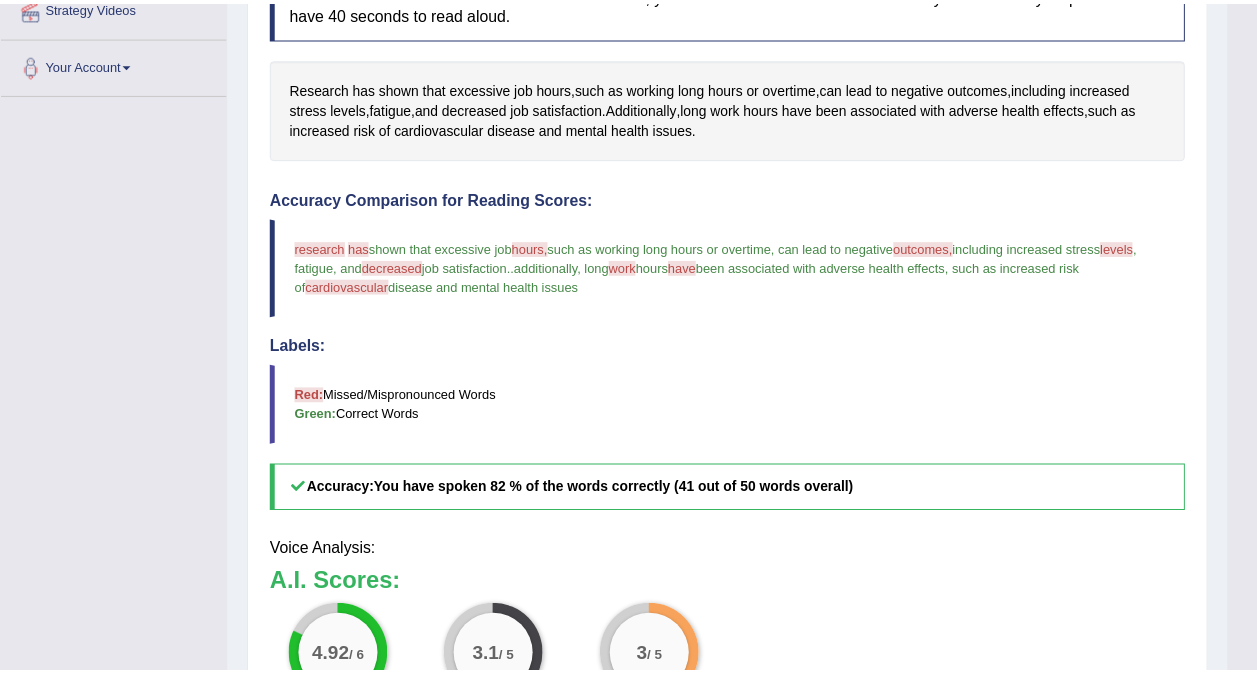 scroll, scrollTop: 430, scrollLeft: 0, axis: vertical 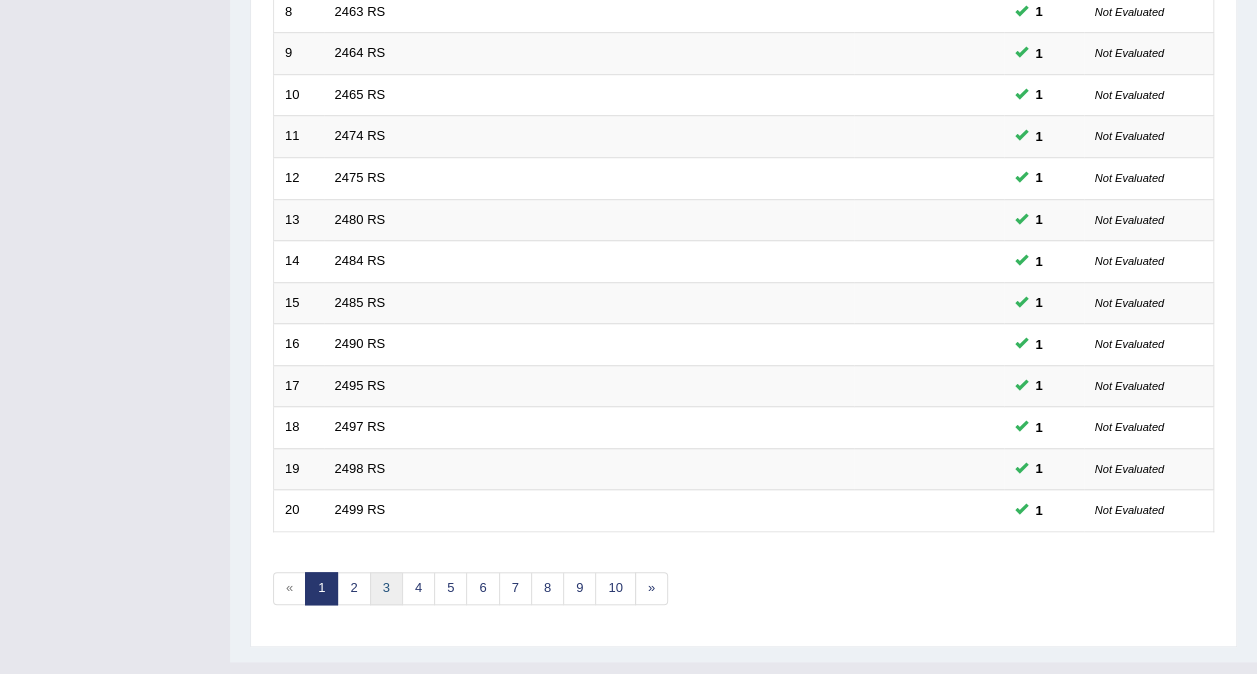 click on "3" at bounding box center [386, 588] 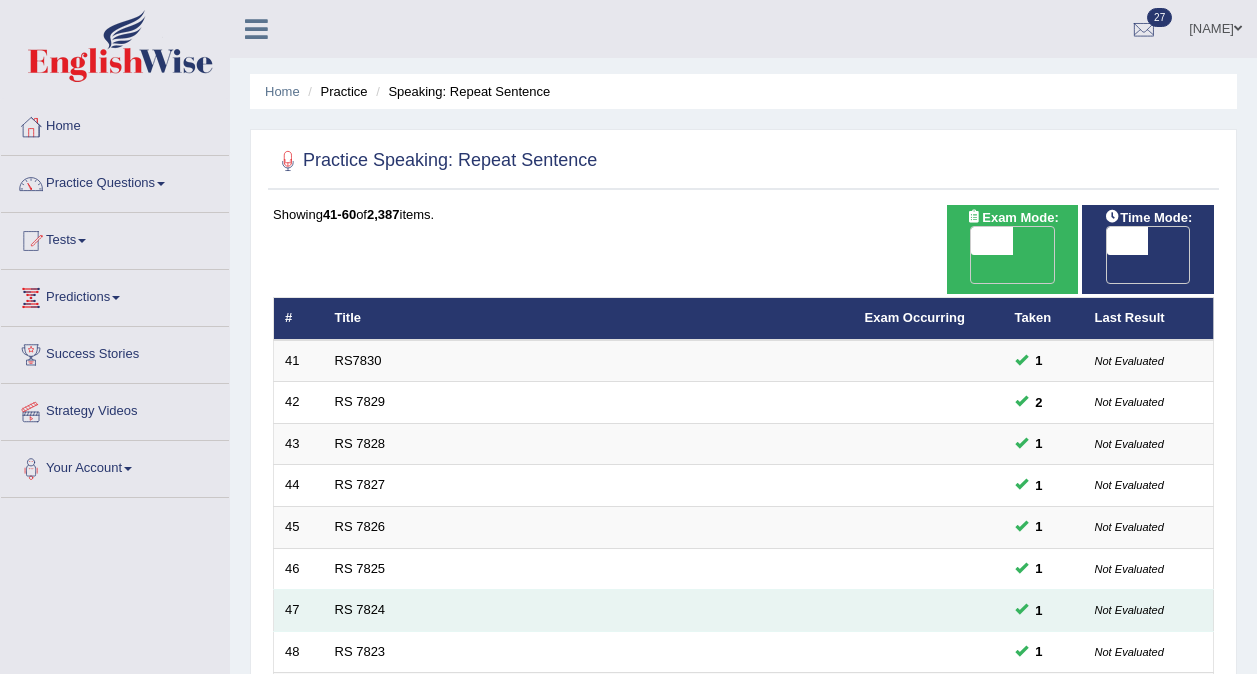 scroll, scrollTop: 0, scrollLeft: 0, axis: both 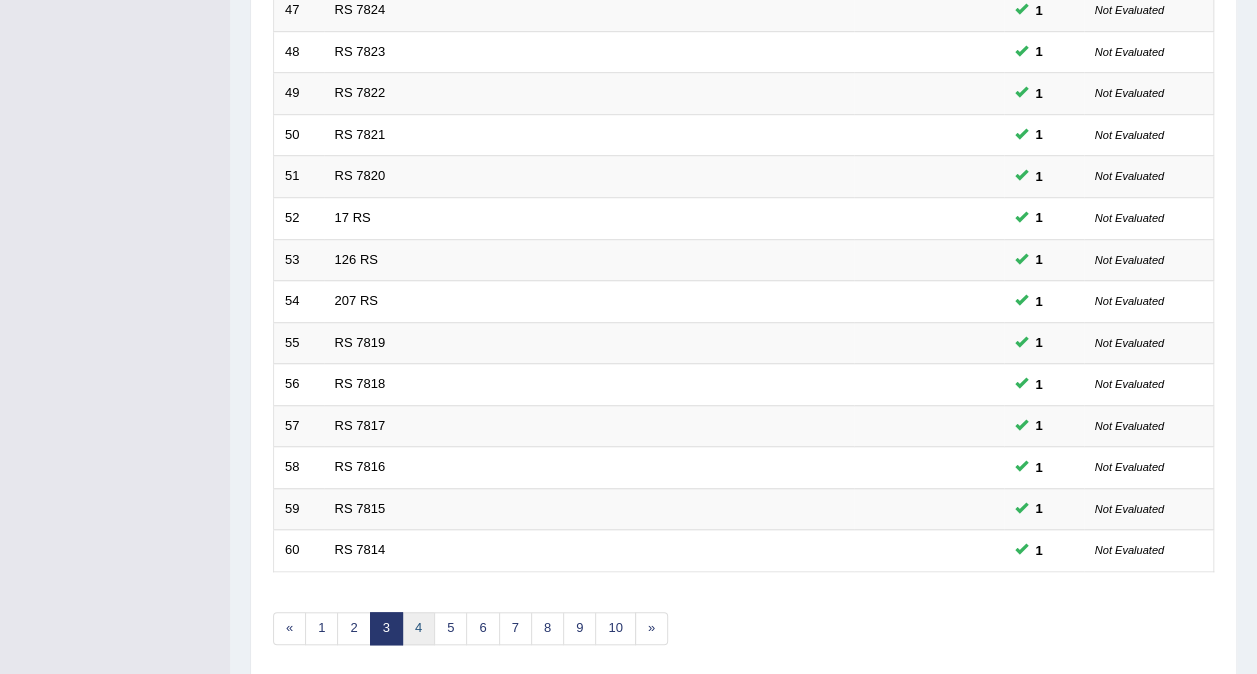 click on "4" at bounding box center [418, 628] 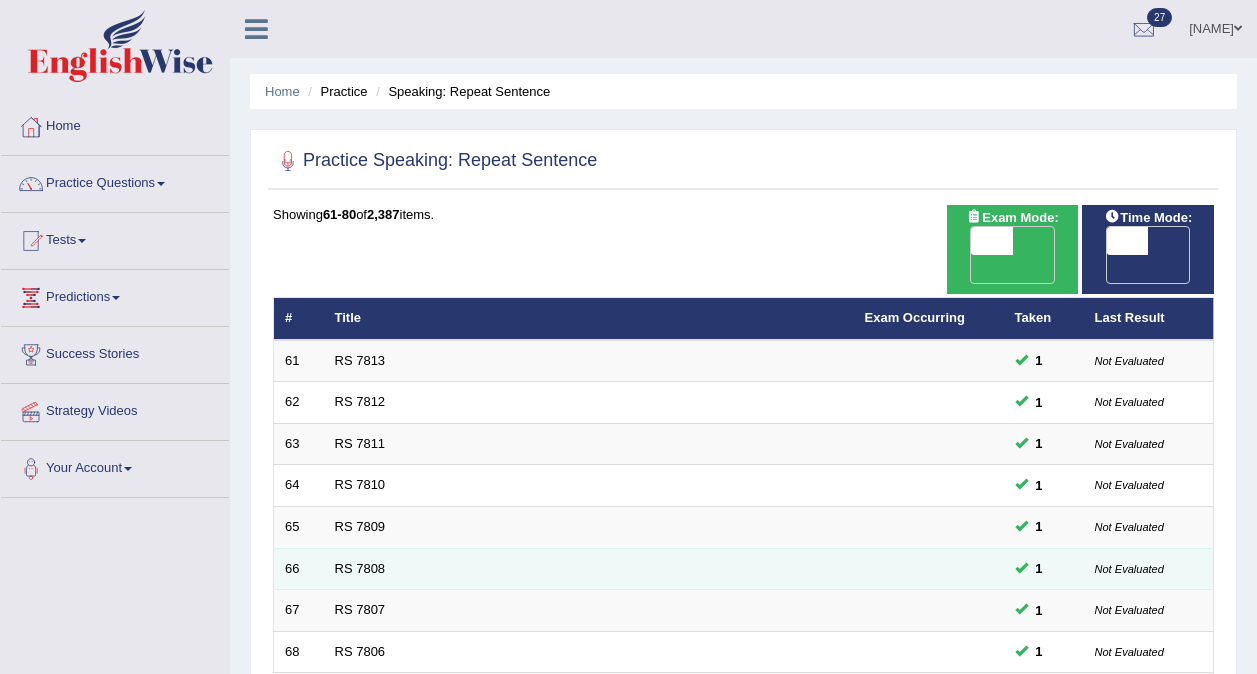 scroll, scrollTop: 106, scrollLeft: 0, axis: vertical 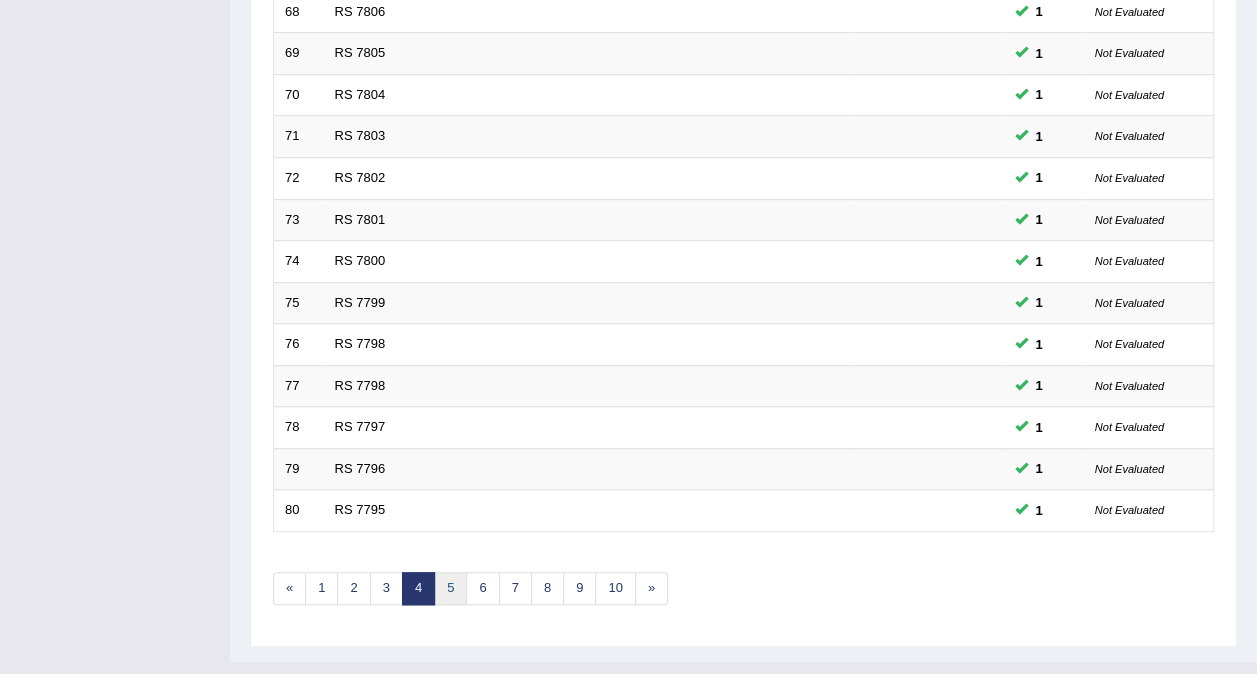 click on "5" at bounding box center (450, 588) 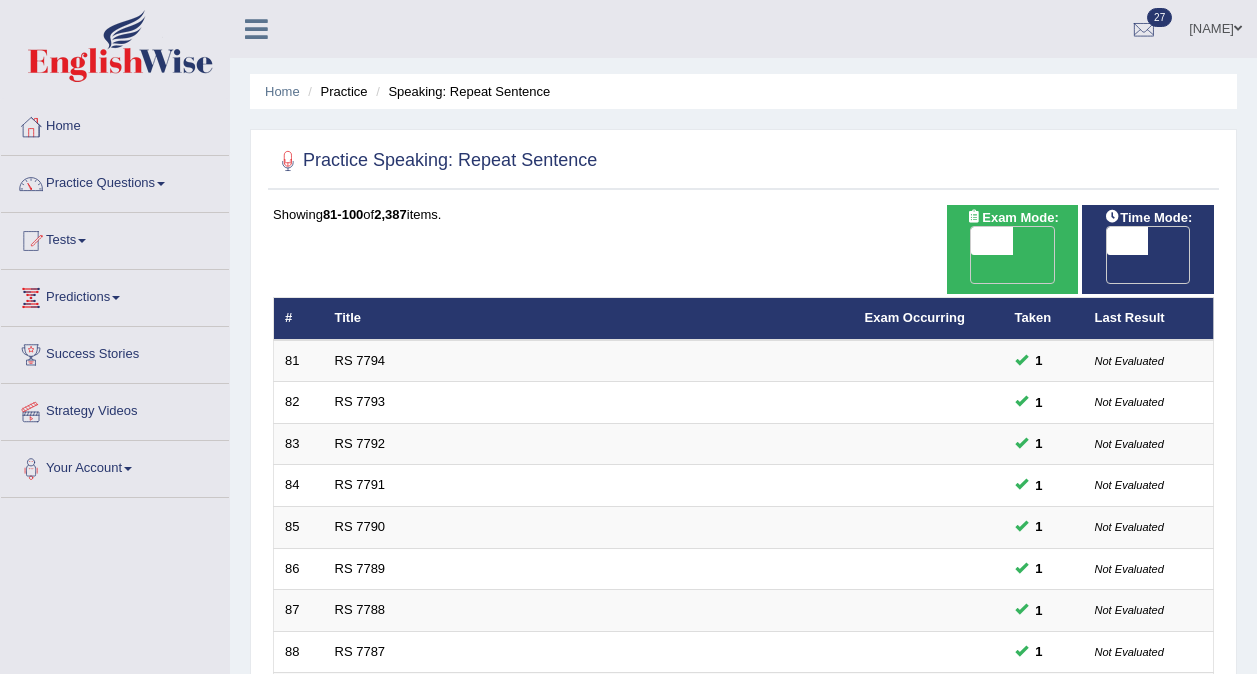 scroll, scrollTop: 500, scrollLeft: 0, axis: vertical 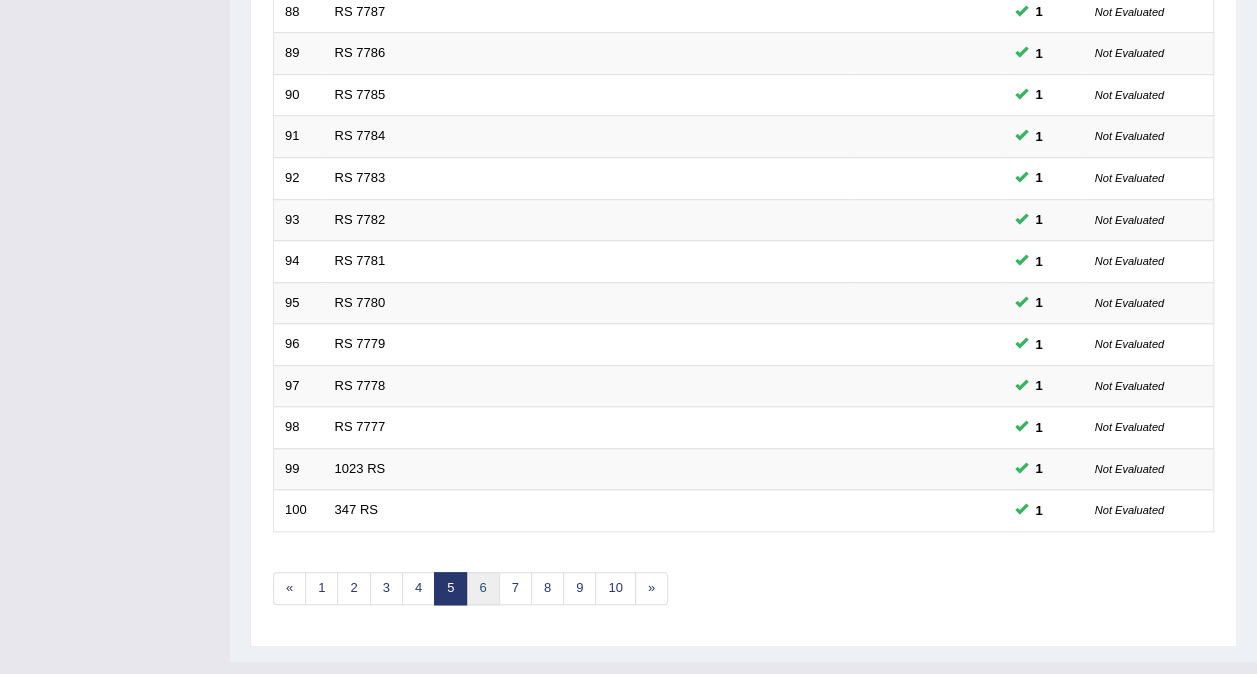 click on "6" at bounding box center [482, 588] 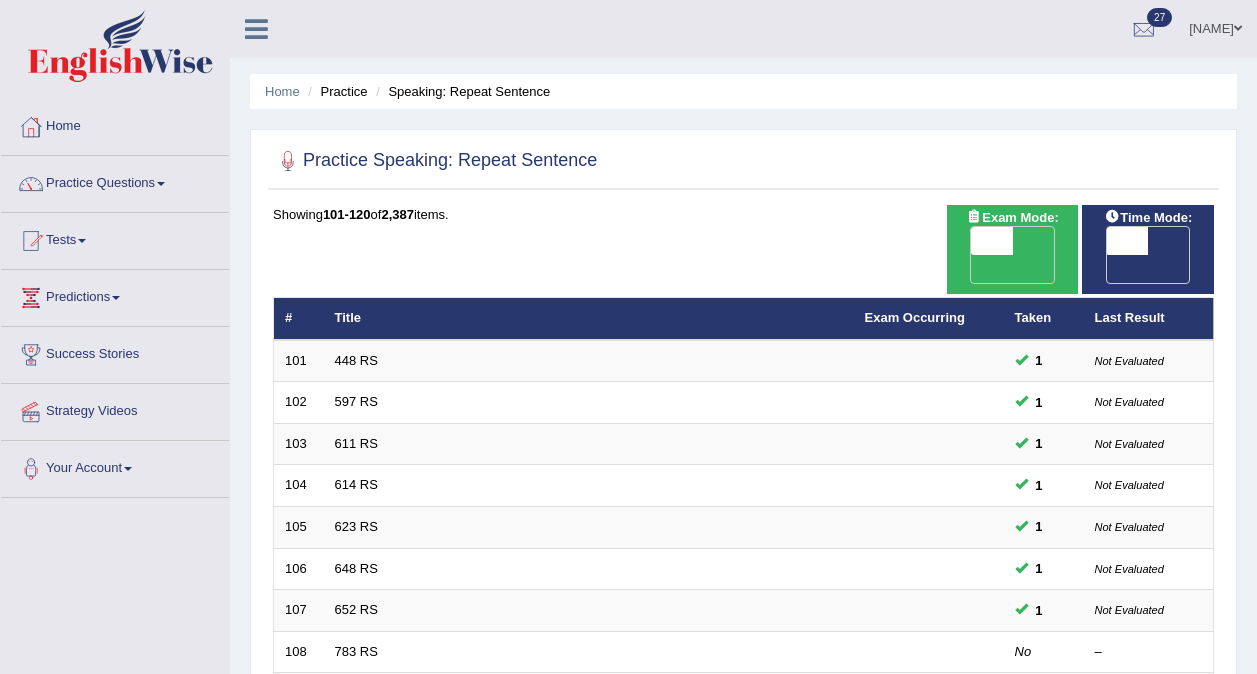 scroll, scrollTop: 200, scrollLeft: 0, axis: vertical 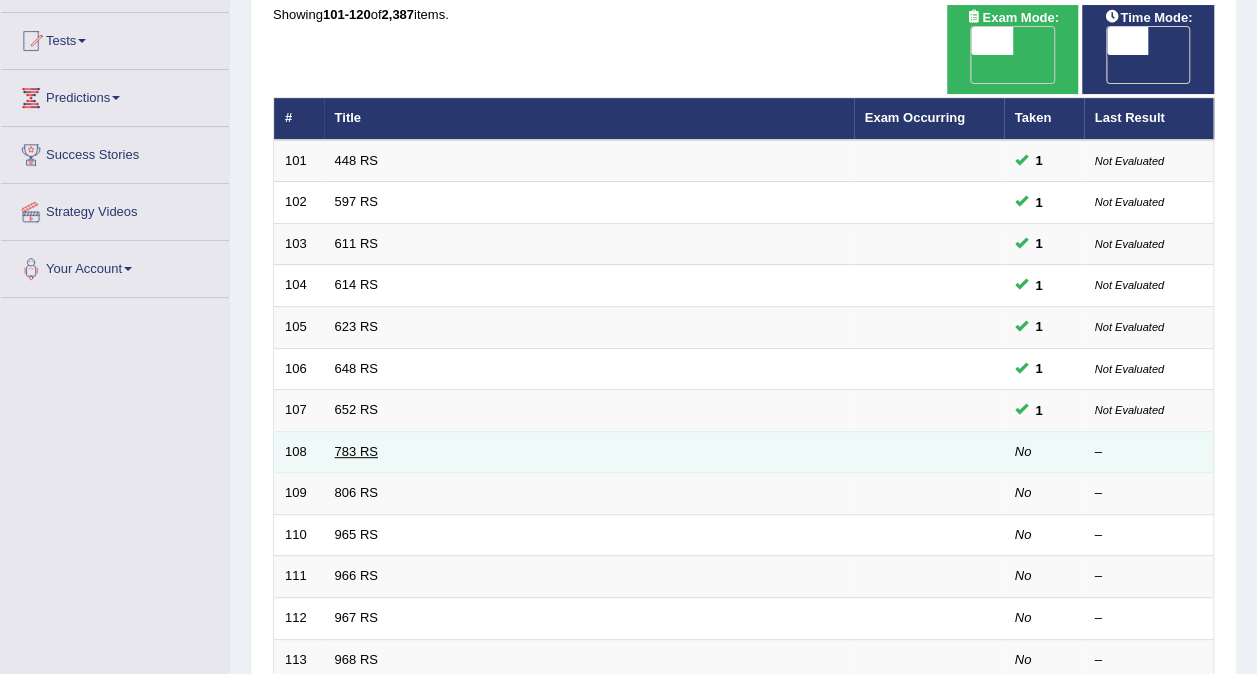 click on "783 RS" at bounding box center [356, 451] 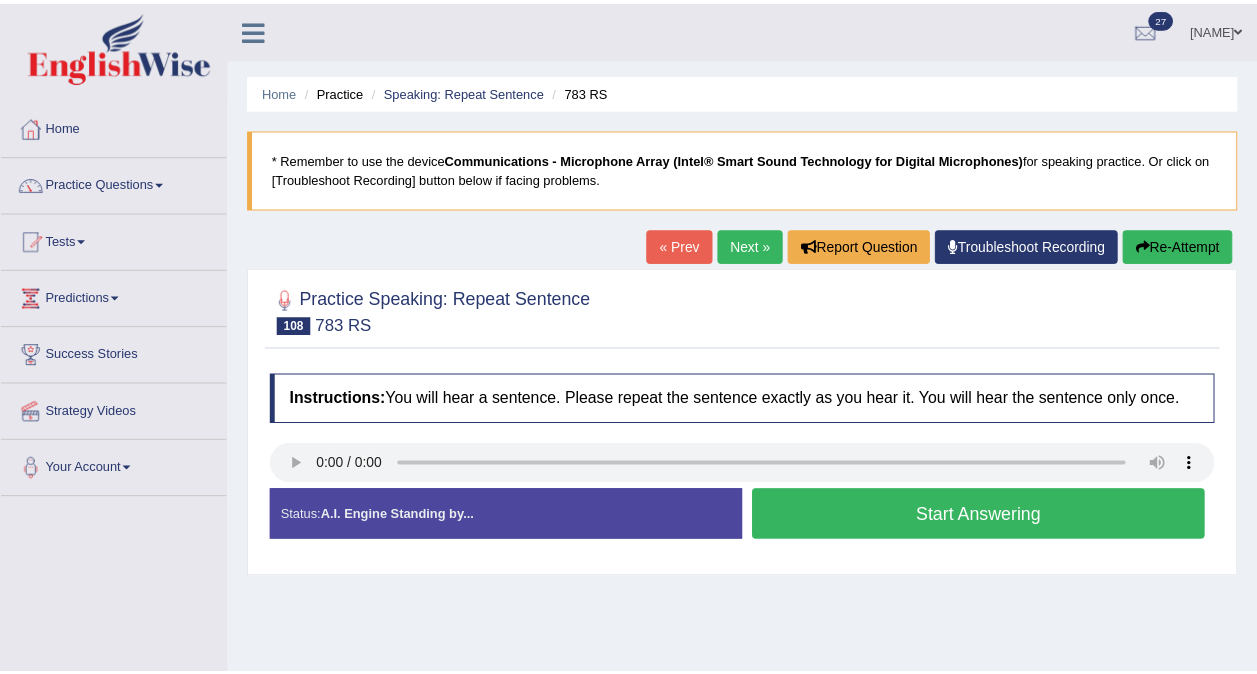 scroll, scrollTop: 0, scrollLeft: 0, axis: both 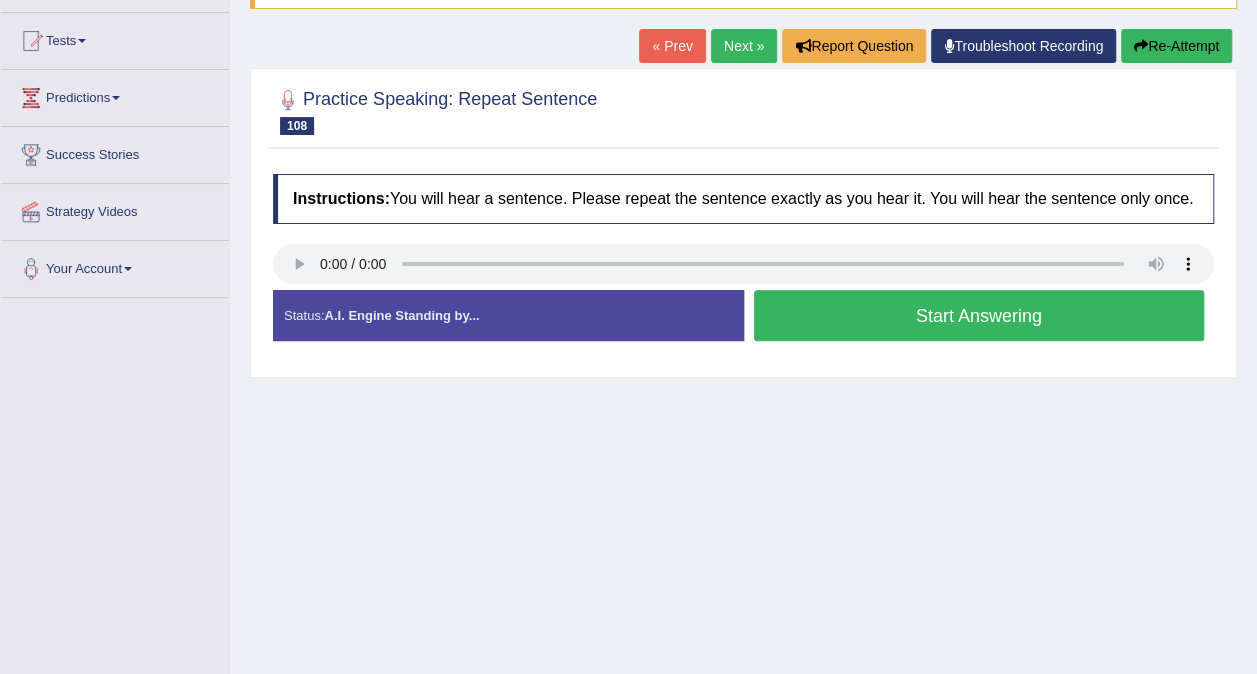 click on "Start Answering" at bounding box center (979, 315) 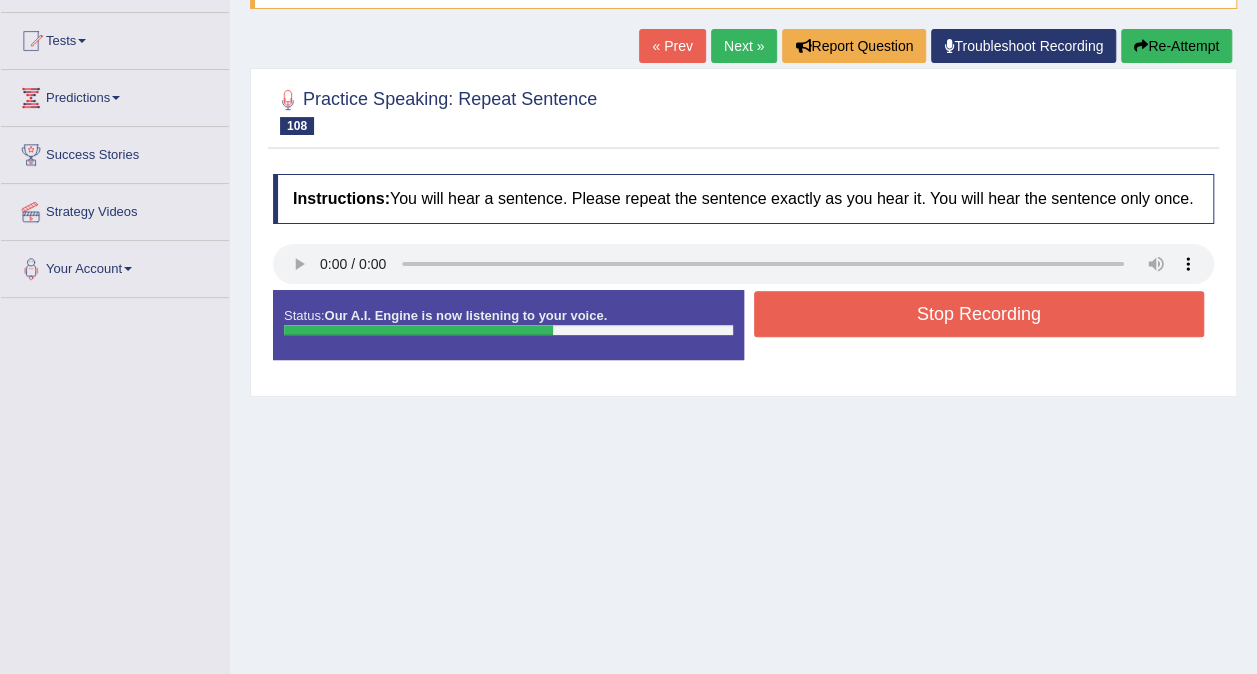 click on "Stop Recording" at bounding box center (979, 314) 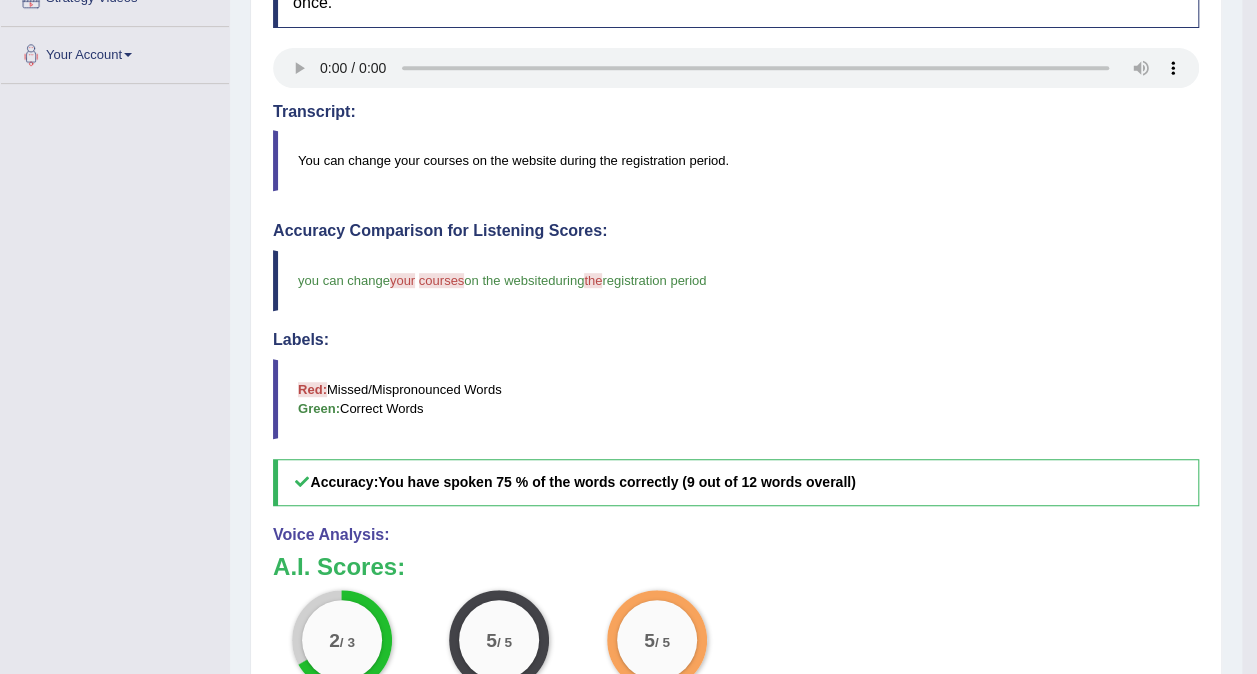 scroll, scrollTop: 192, scrollLeft: 0, axis: vertical 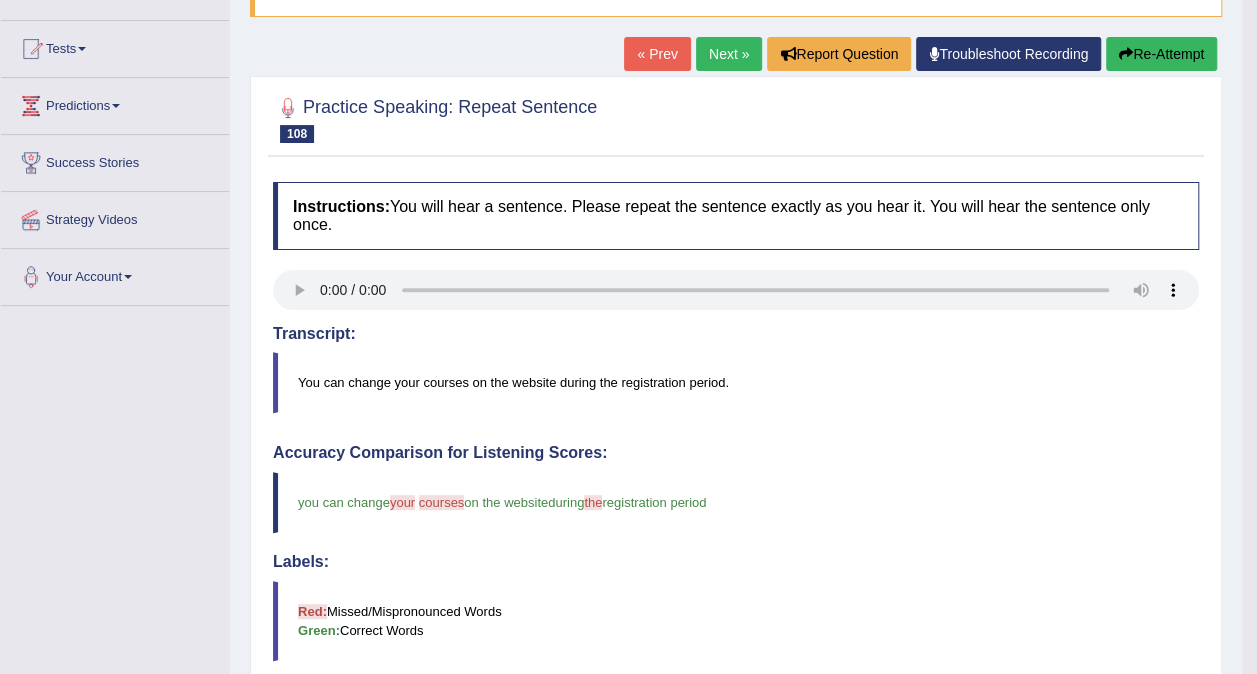 click on "Next »" at bounding box center (729, 54) 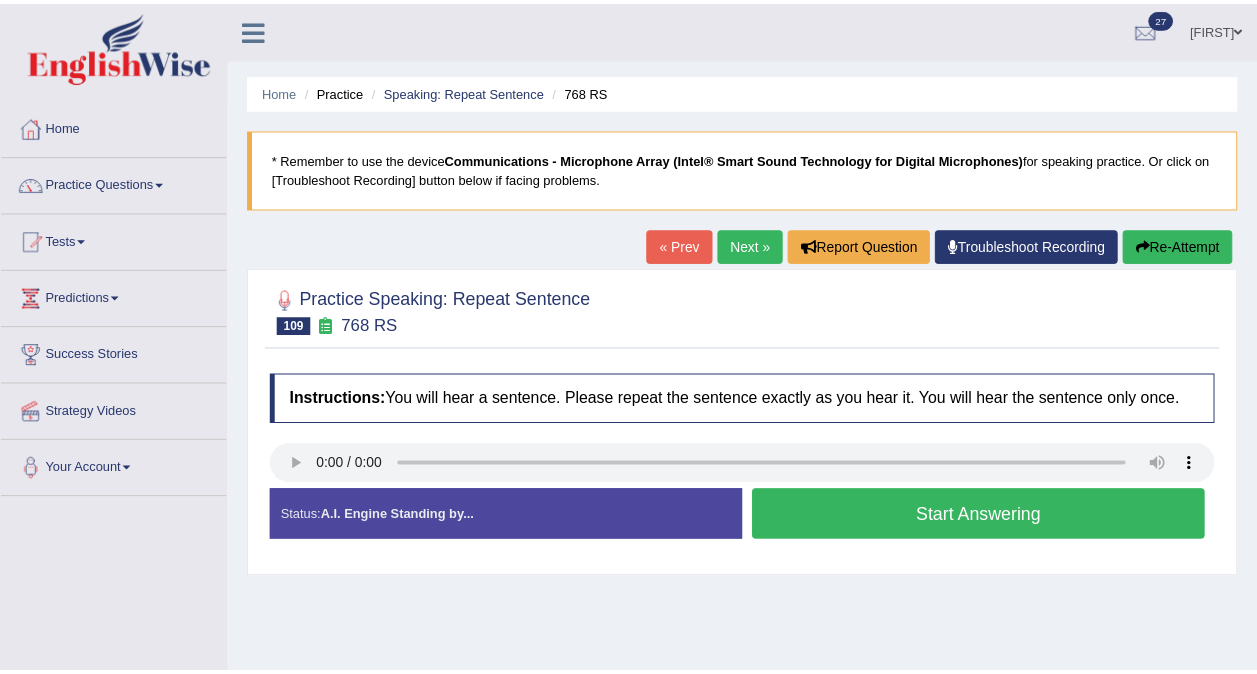 scroll, scrollTop: 0, scrollLeft: 0, axis: both 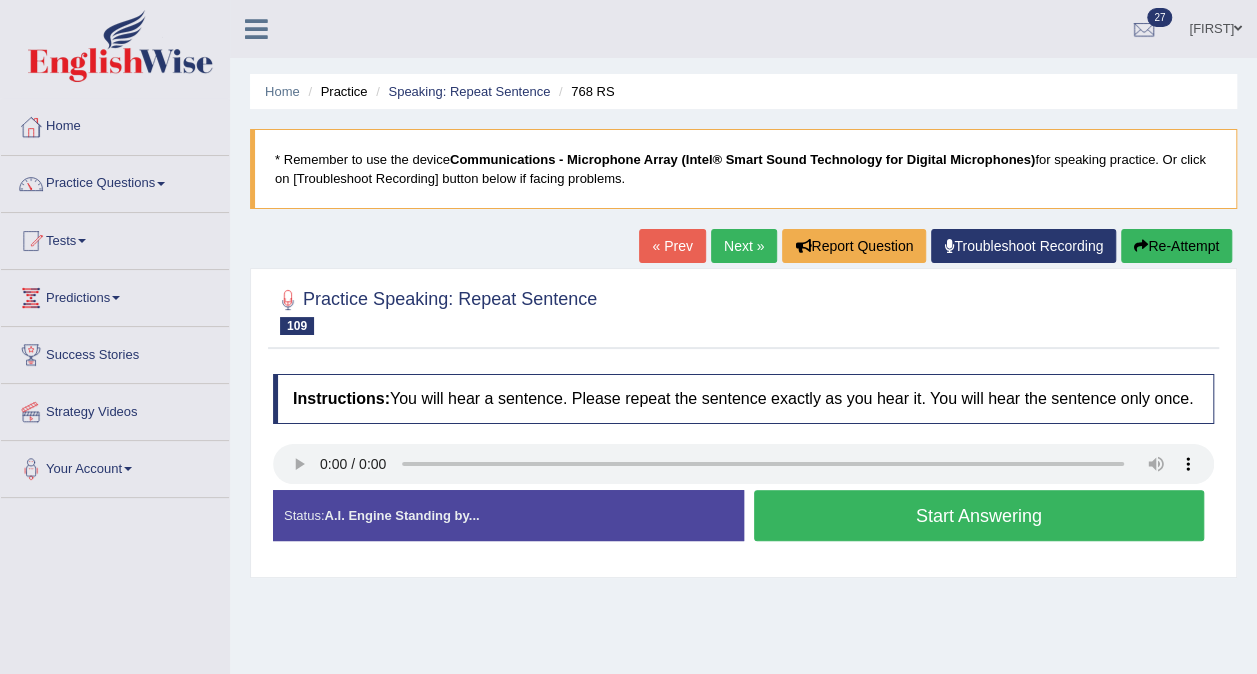 click on "Start Answering" at bounding box center [979, 515] 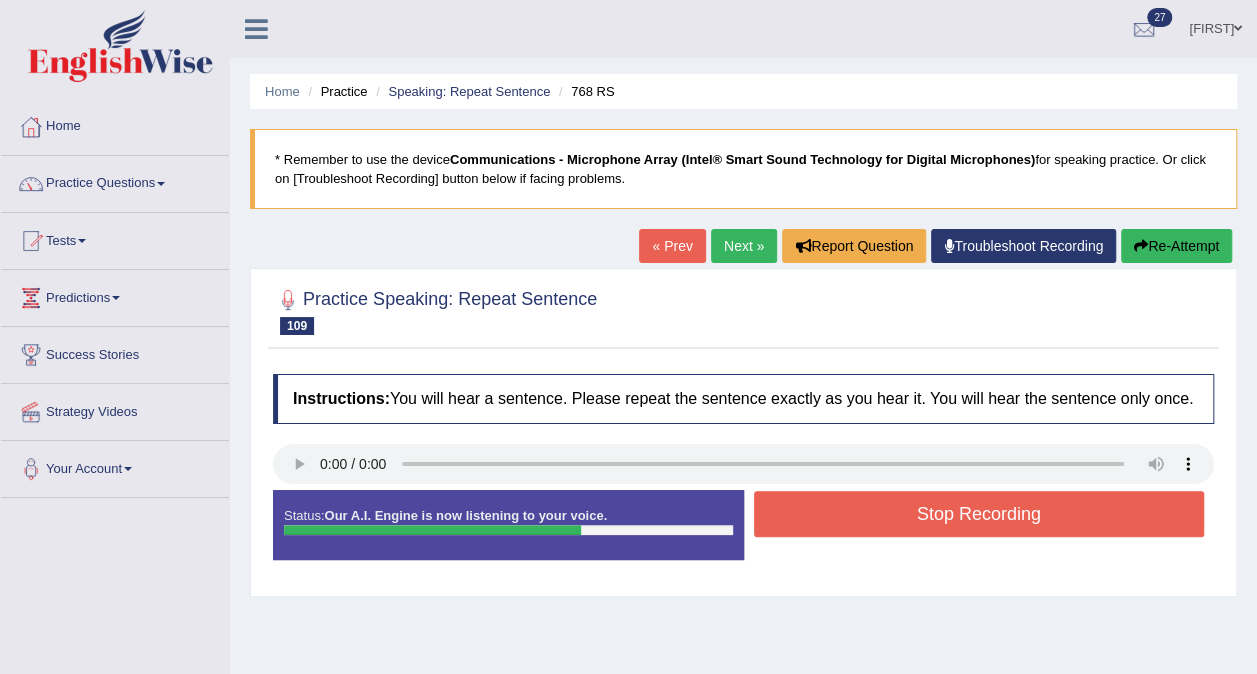 click on "Stop Recording" at bounding box center [979, 514] 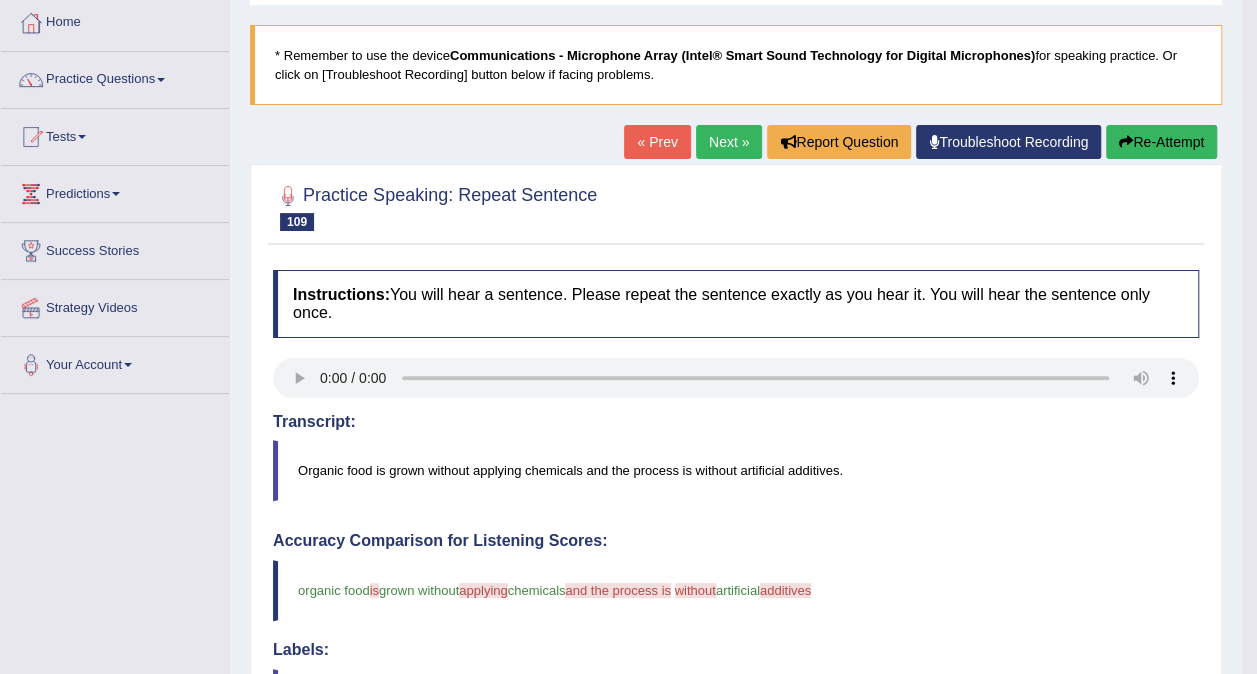 scroll, scrollTop: 0, scrollLeft: 0, axis: both 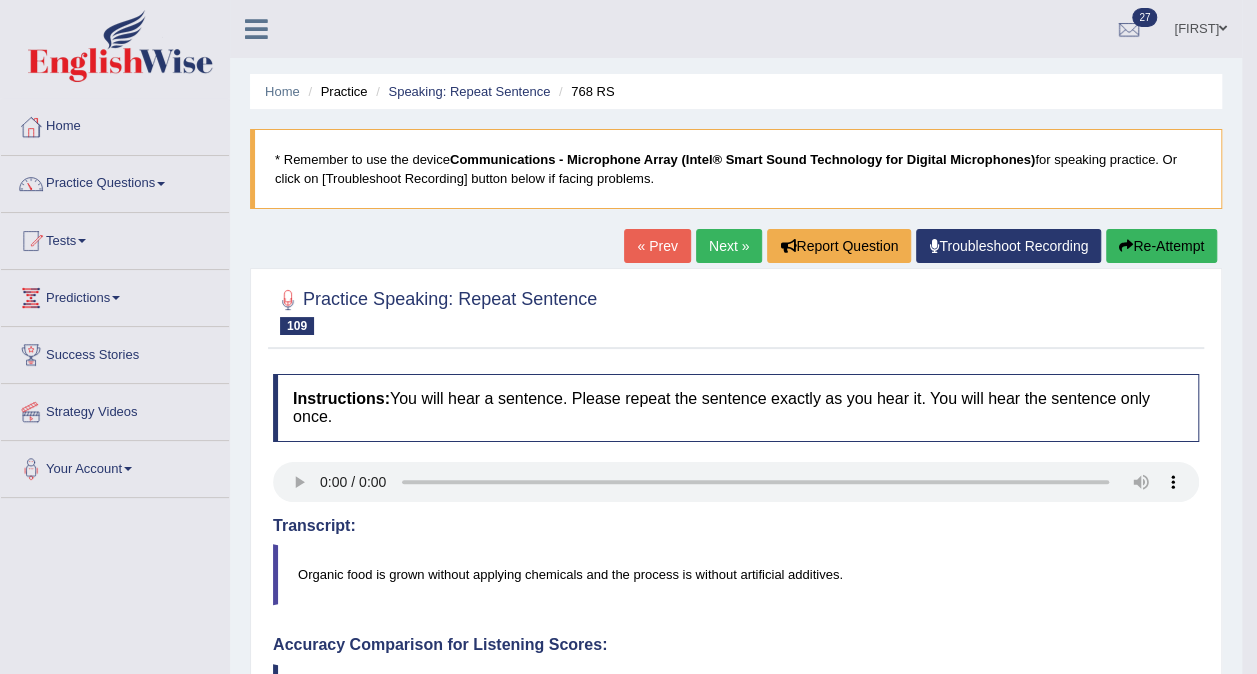 click on "Next »" at bounding box center (729, 246) 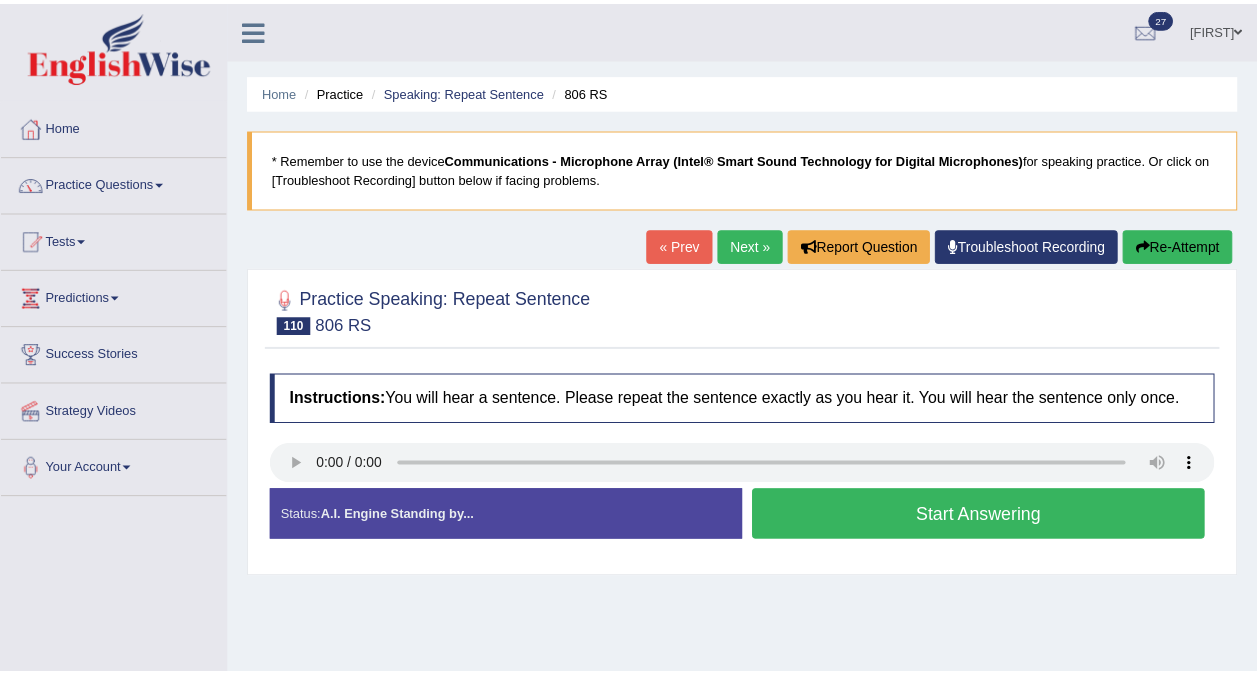 scroll, scrollTop: 0, scrollLeft: 0, axis: both 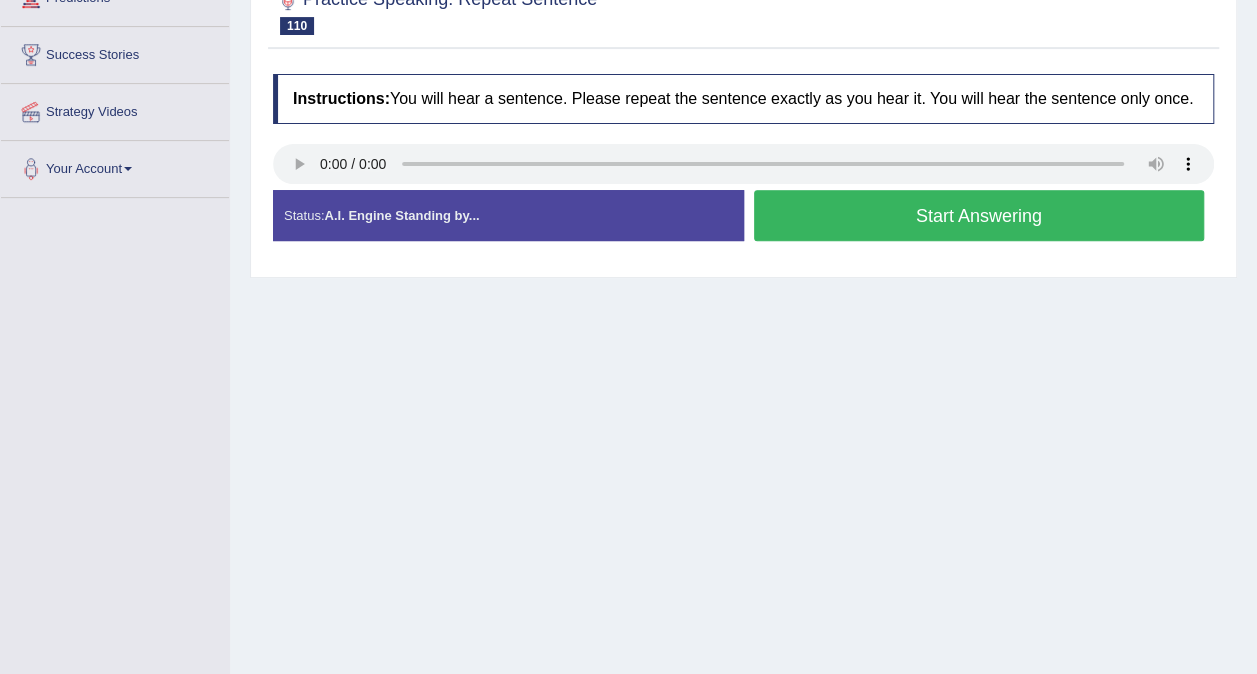 click on "Start Answering" at bounding box center [979, 215] 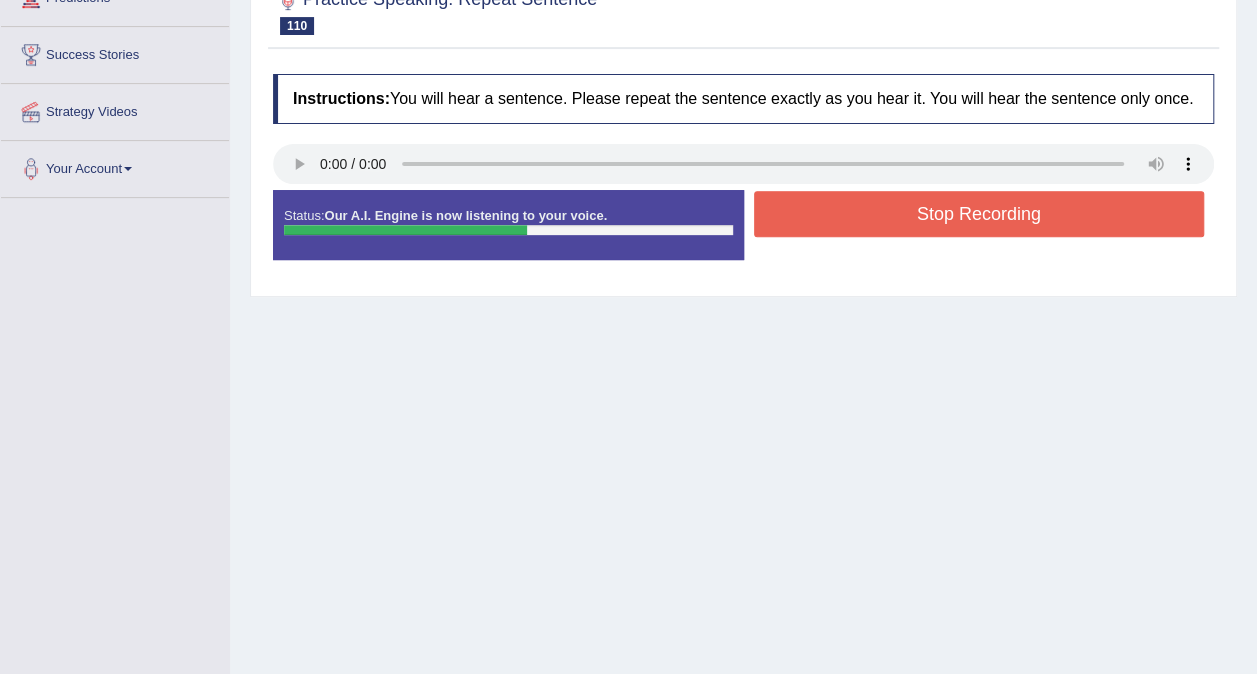 click on "Stop Recording" at bounding box center [979, 214] 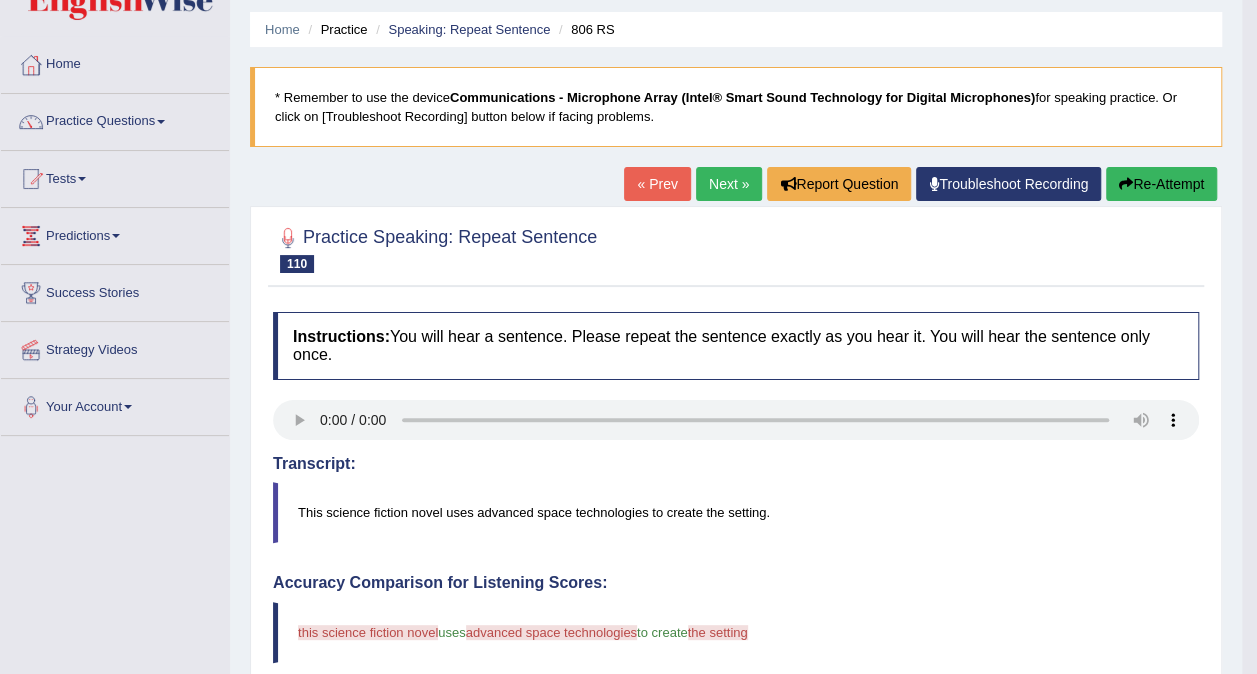 scroll, scrollTop: 0, scrollLeft: 0, axis: both 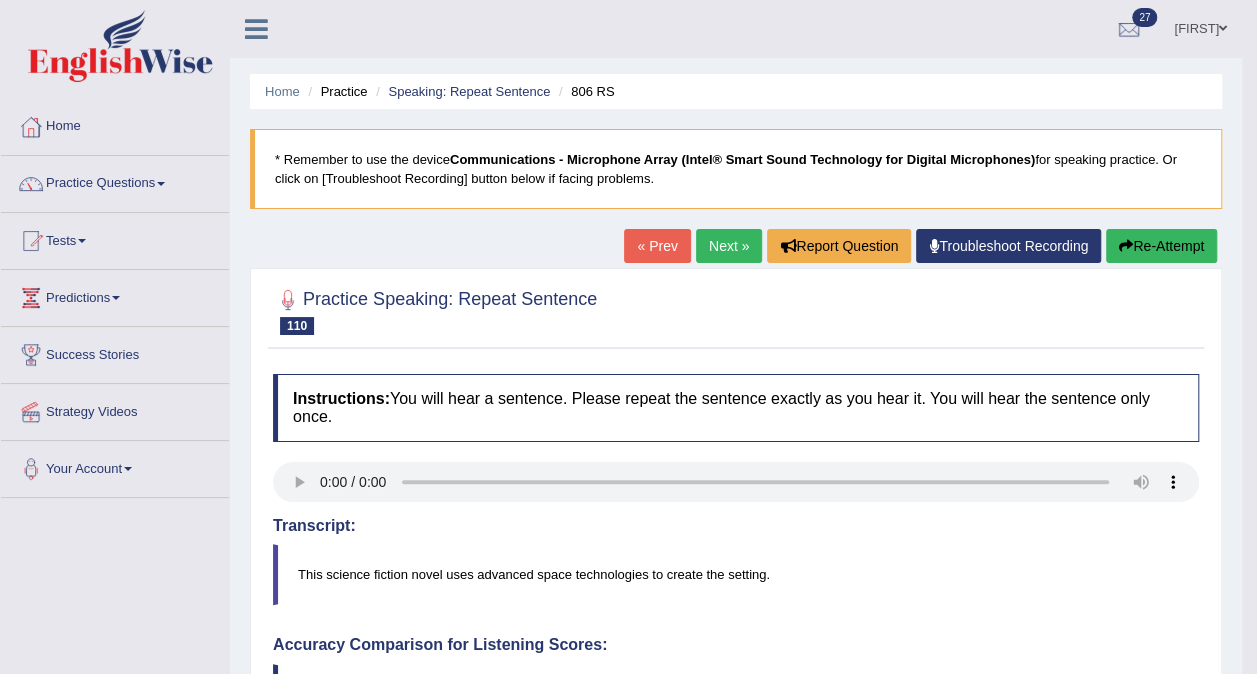 click on "Next »" at bounding box center [729, 246] 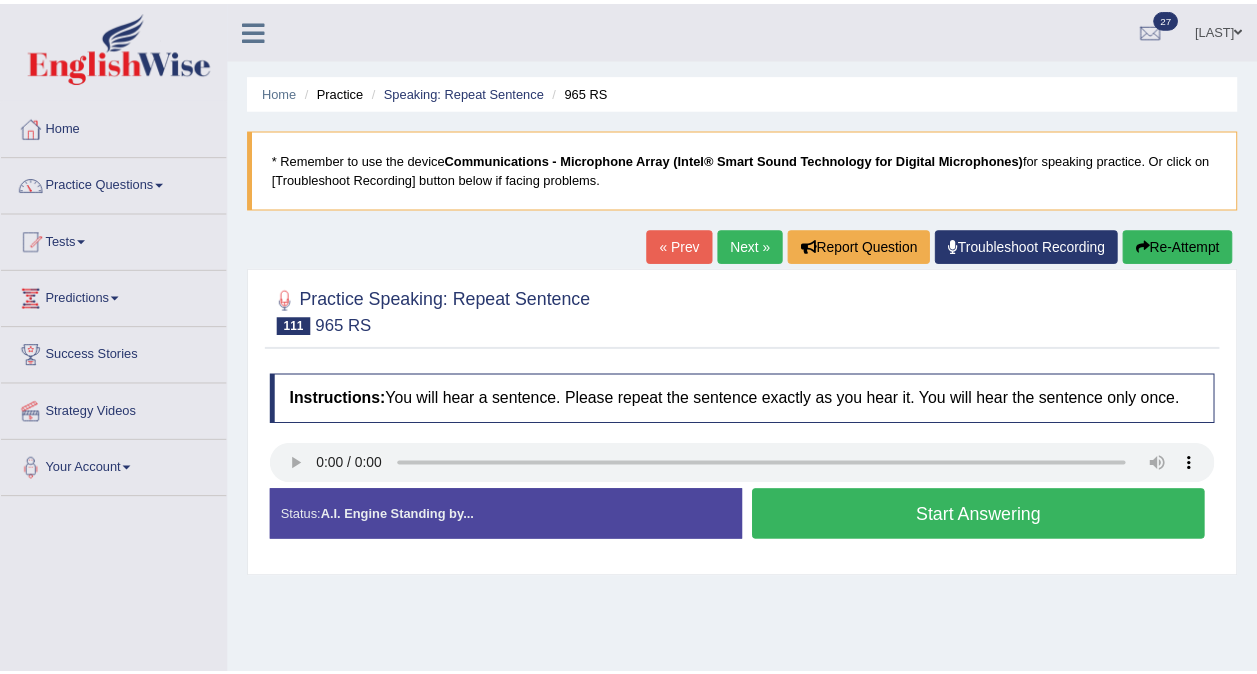 scroll, scrollTop: 0, scrollLeft: 0, axis: both 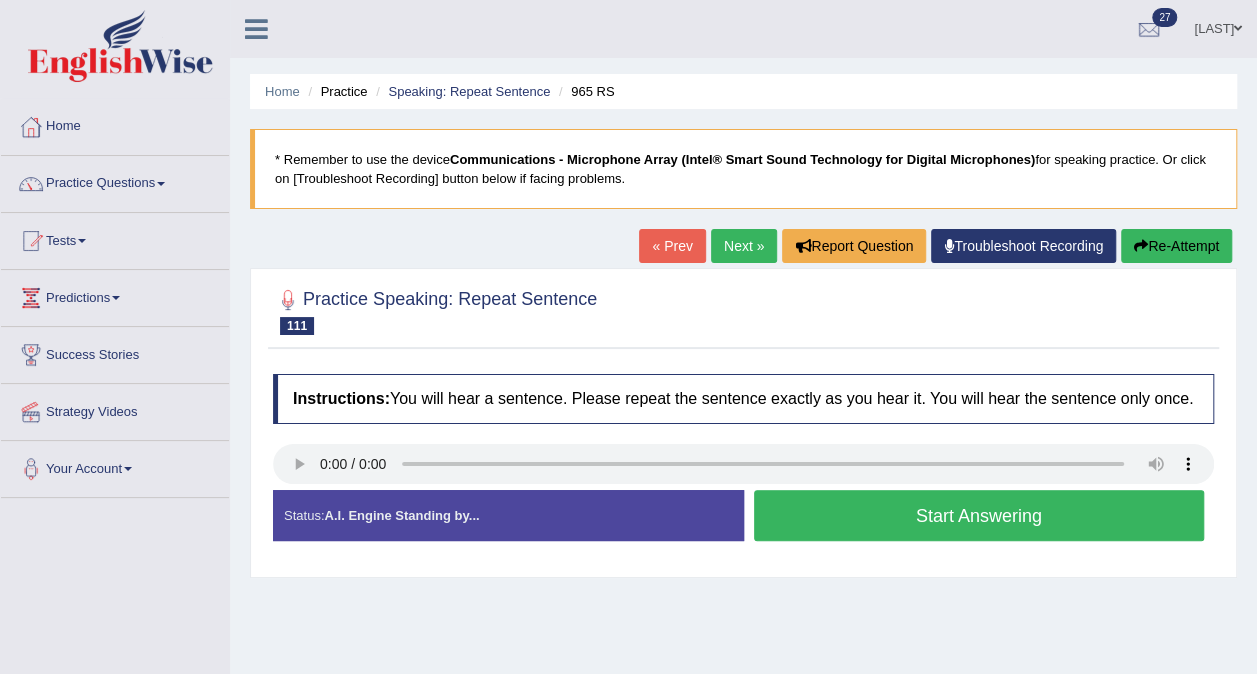 click on "Start Answering" at bounding box center (979, 515) 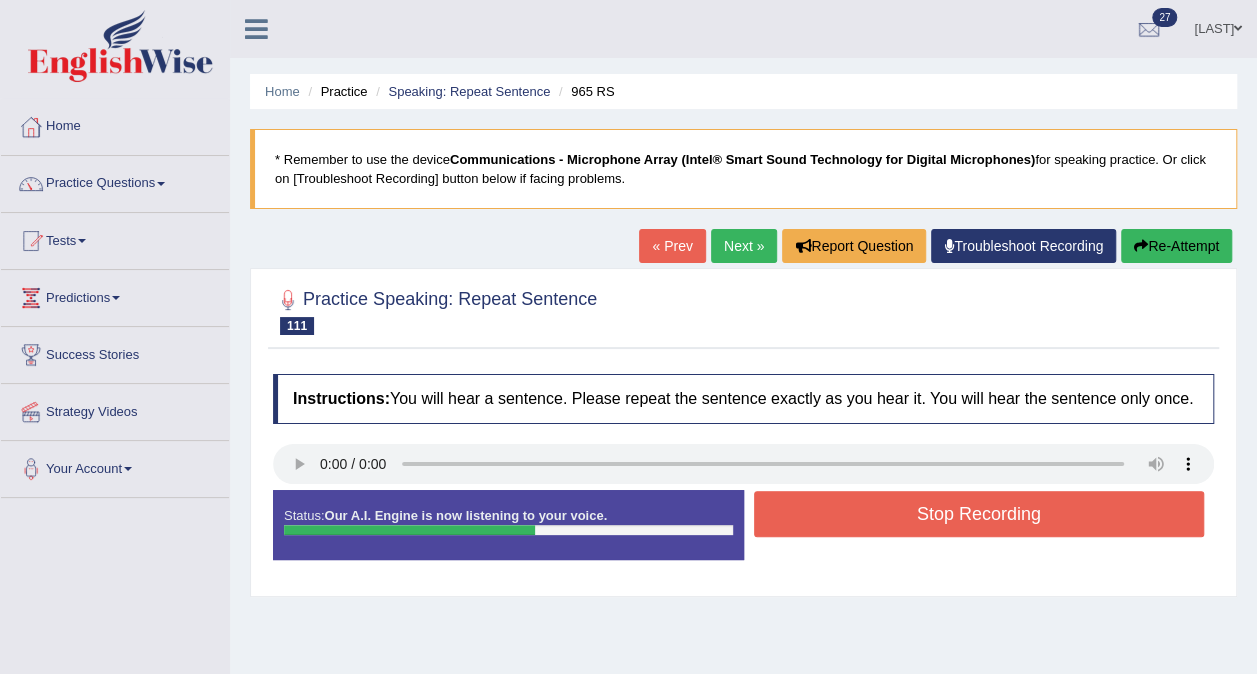 click on "Stop Recording" at bounding box center (979, 514) 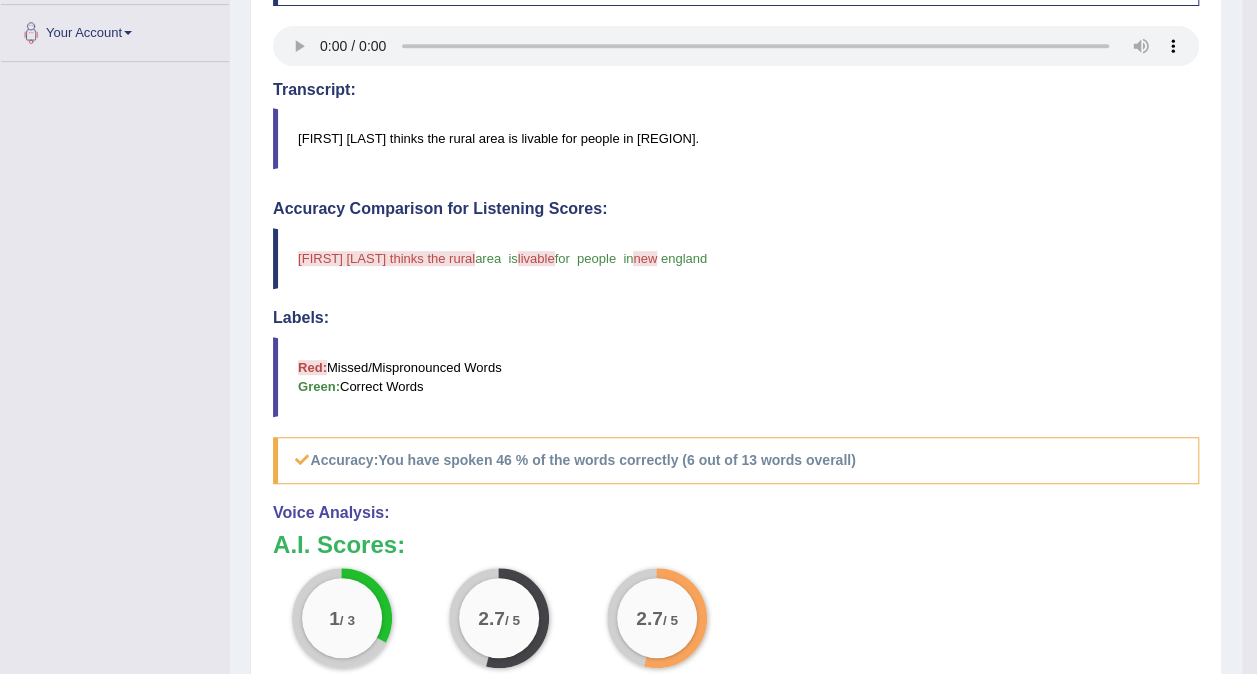 scroll, scrollTop: 100, scrollLeft: 0, axis: vertical 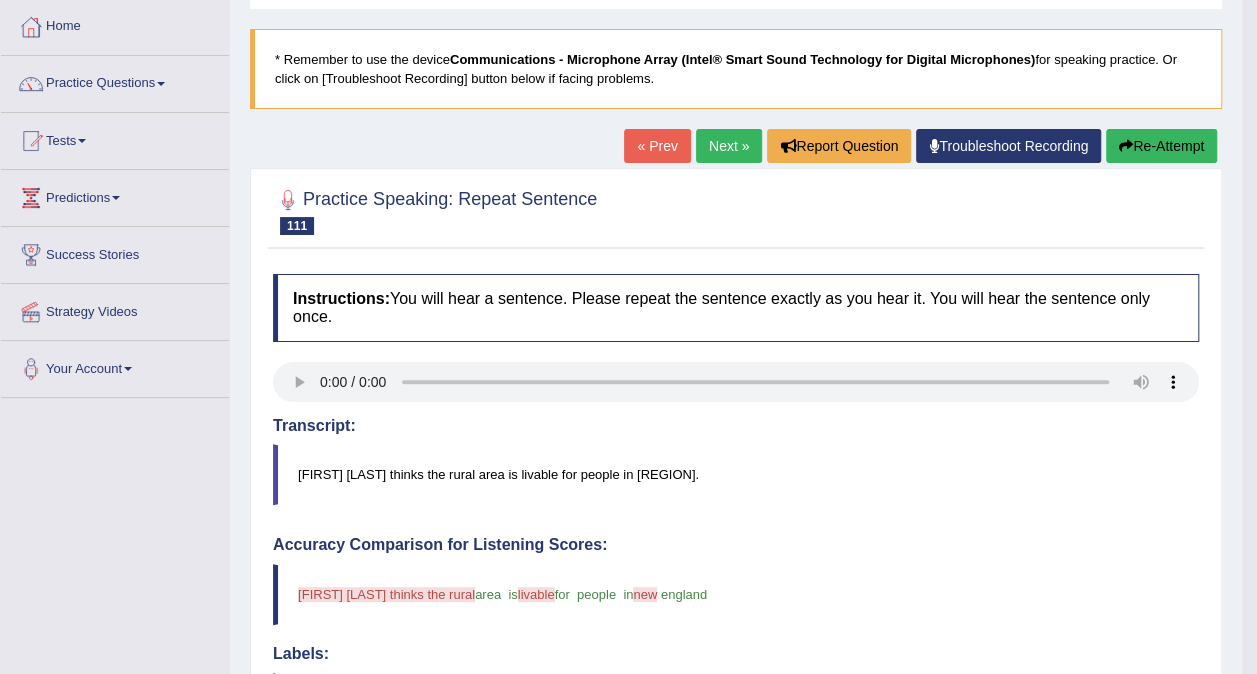 click on "Next »" at bounding box center (729, 146) 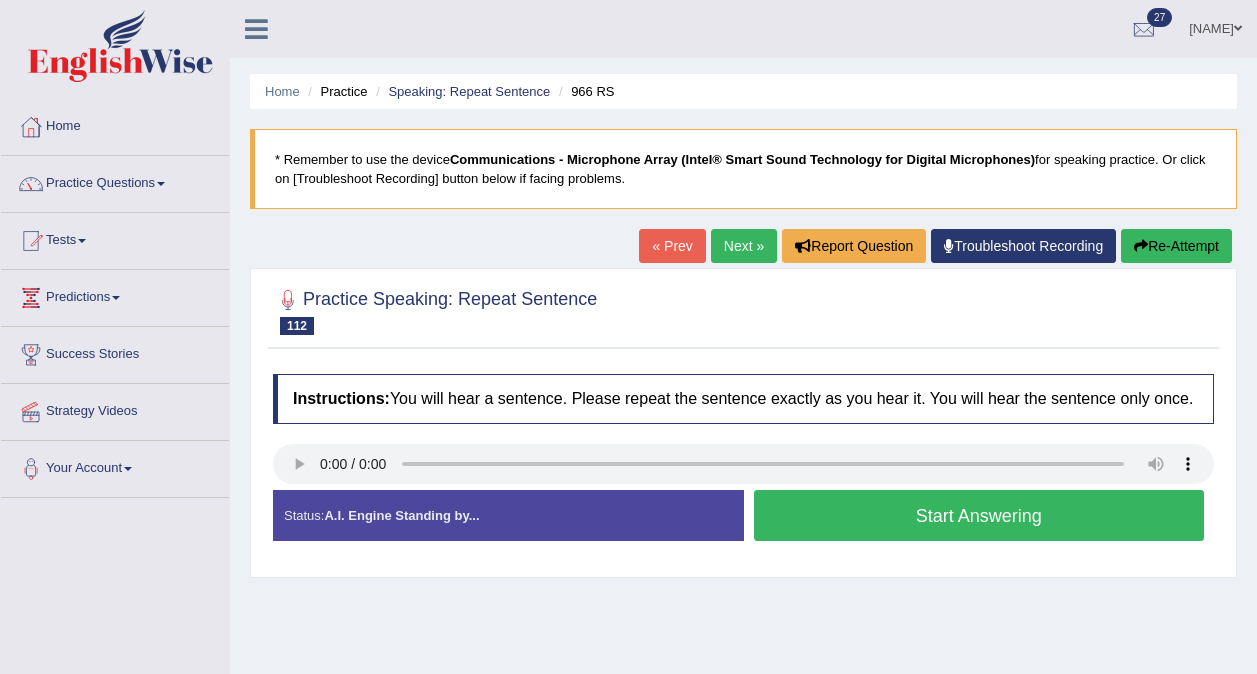scroll, scrollTop: 0, scrollLeft: 0, axis: both 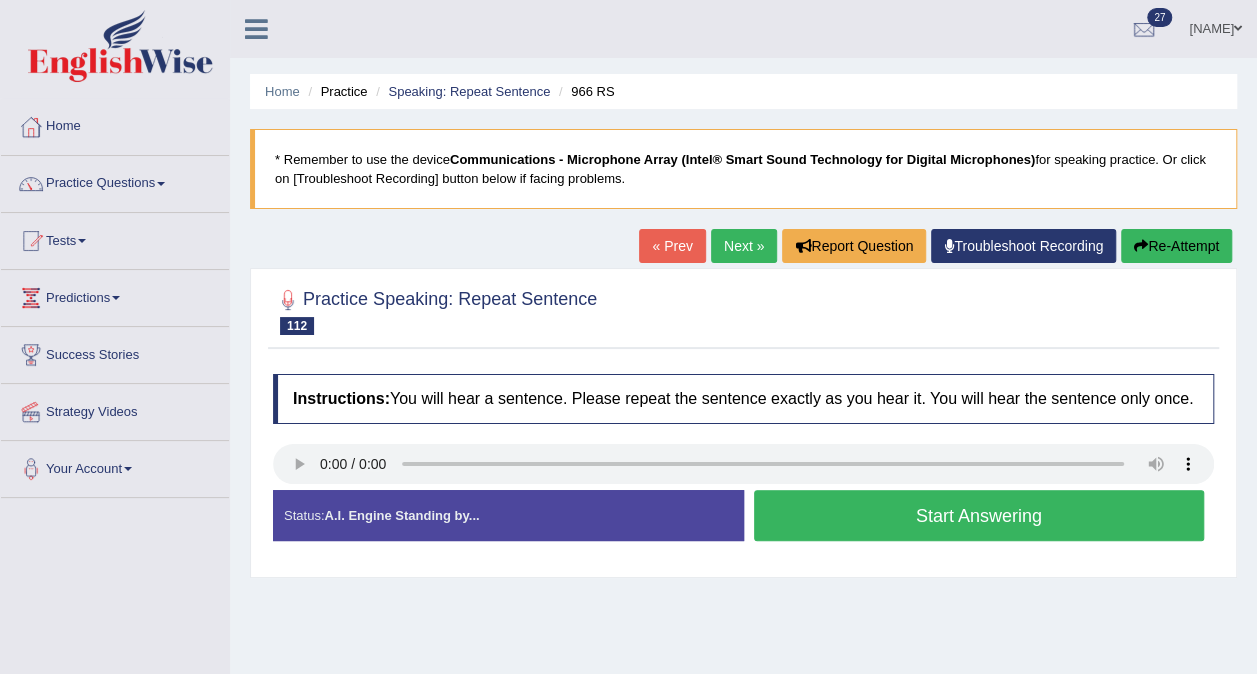 click on "Start Answering" at bounding box center [979, 515] 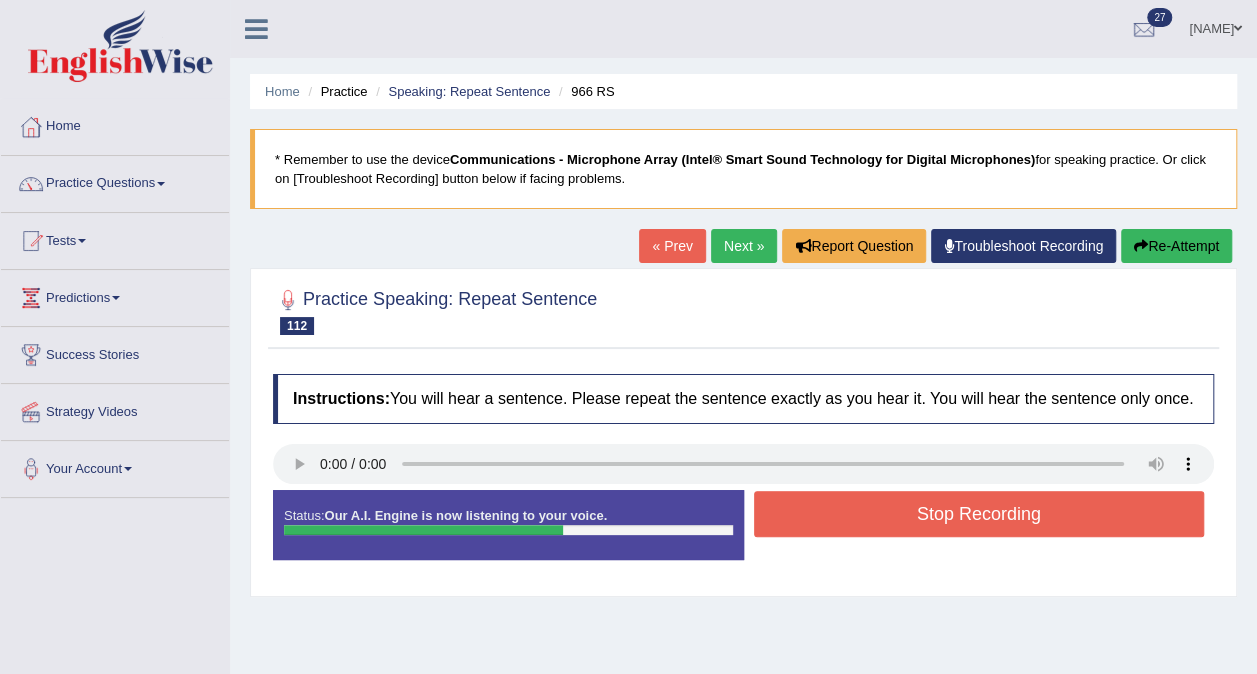 click on "Stop Recording" at bounding box center [979, 514] 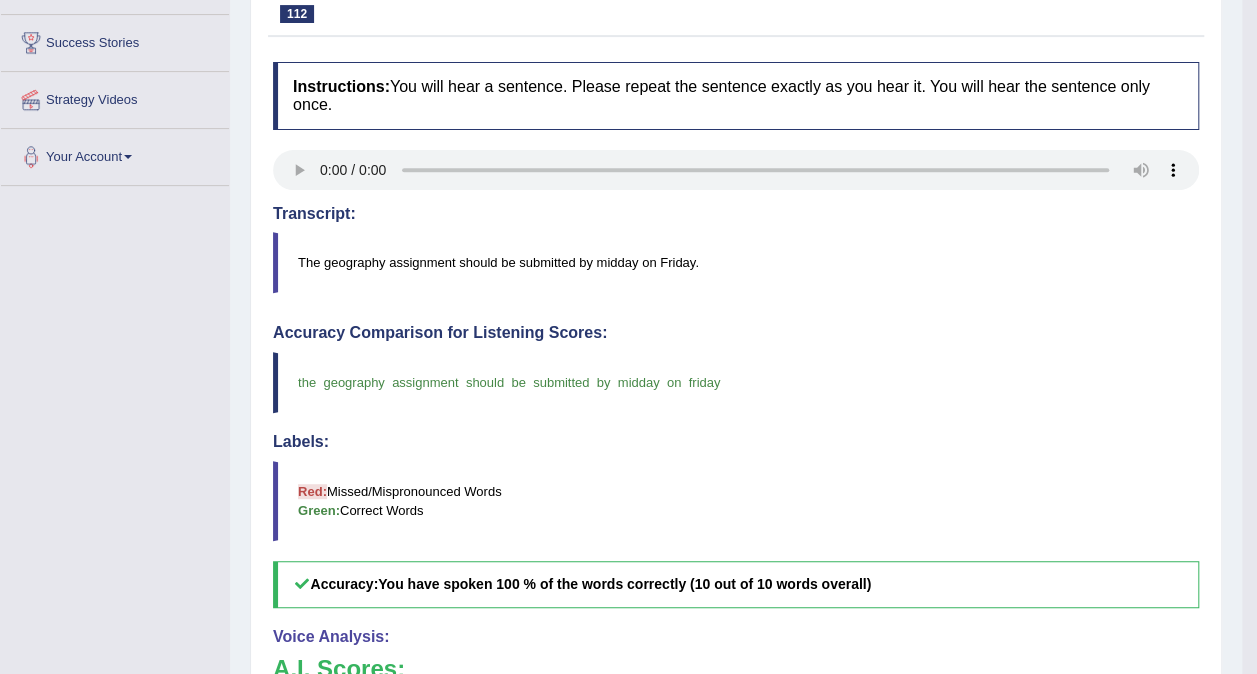 scroll, scrollTop: 100, scrollLeft: 0, axis: vertical 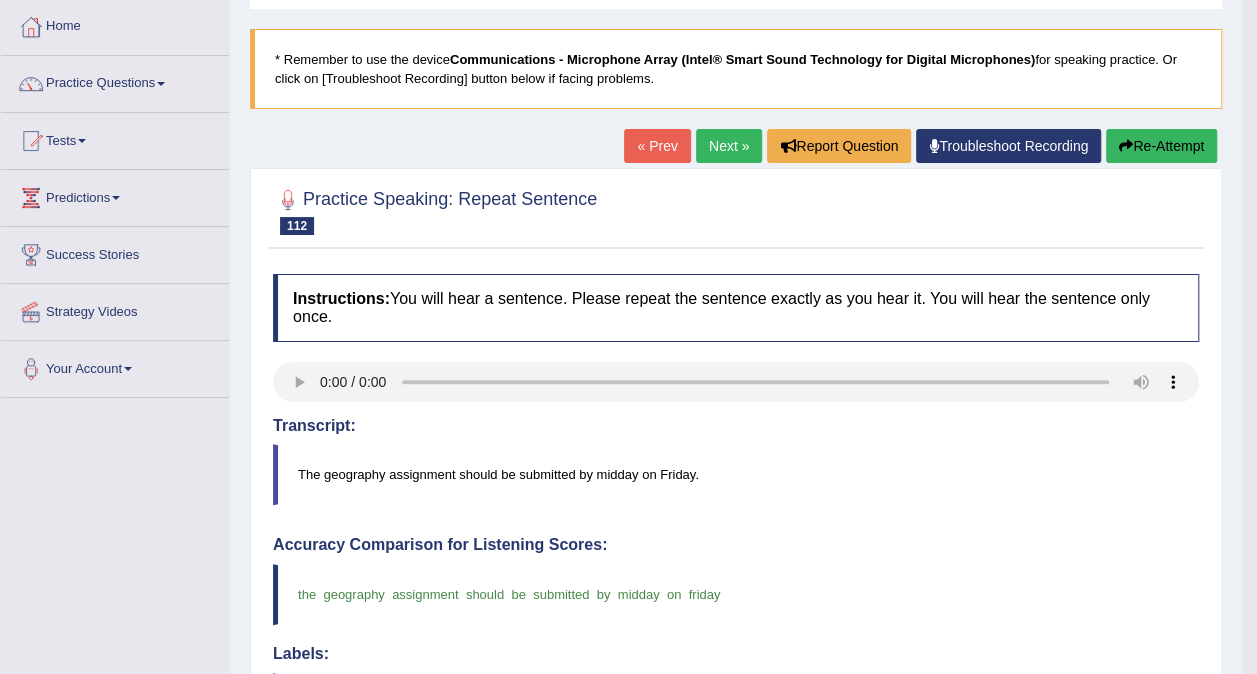 click on "Next »" at bounding box center (729, 146) 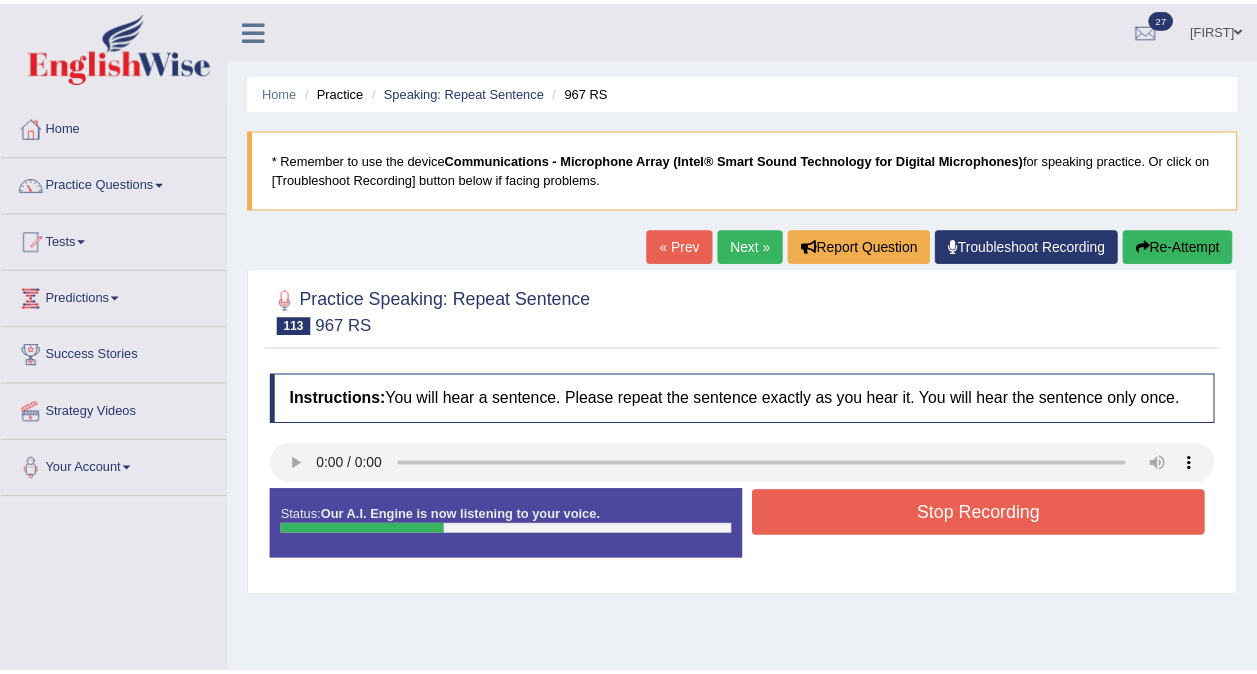 scroll, scrollTop: 0, scrollLeft: 0, axis: both 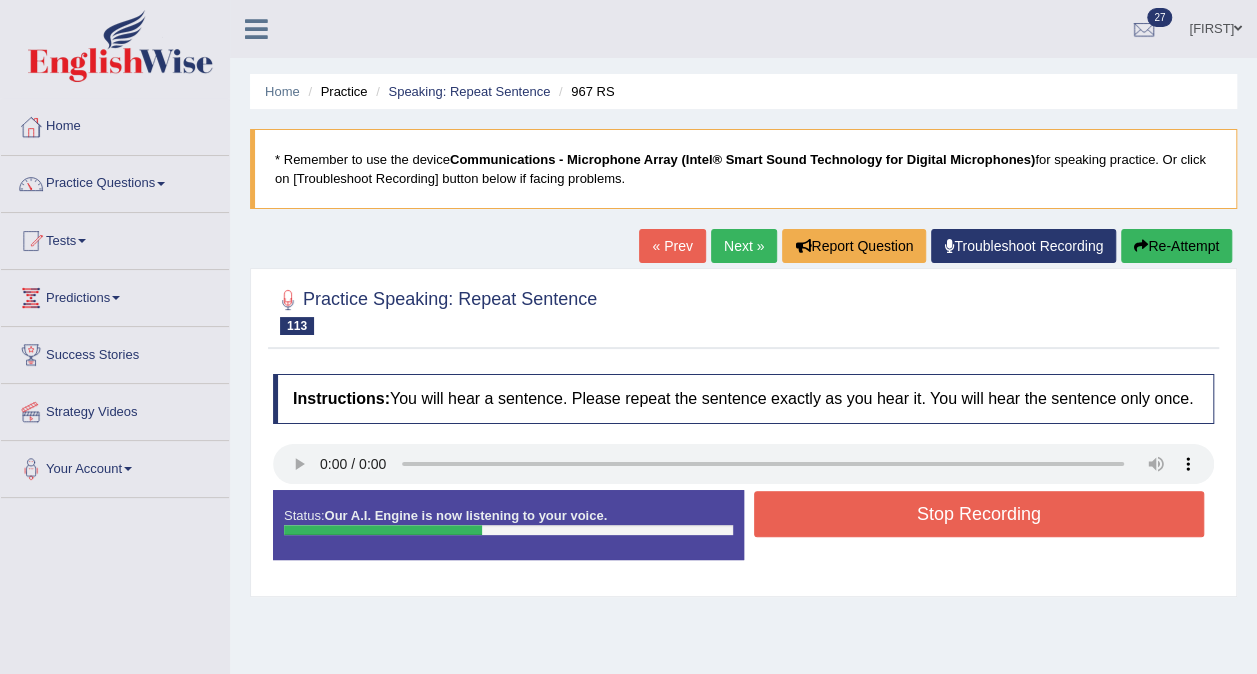 click on "Stop Recording" at bounding box center (979, 514) 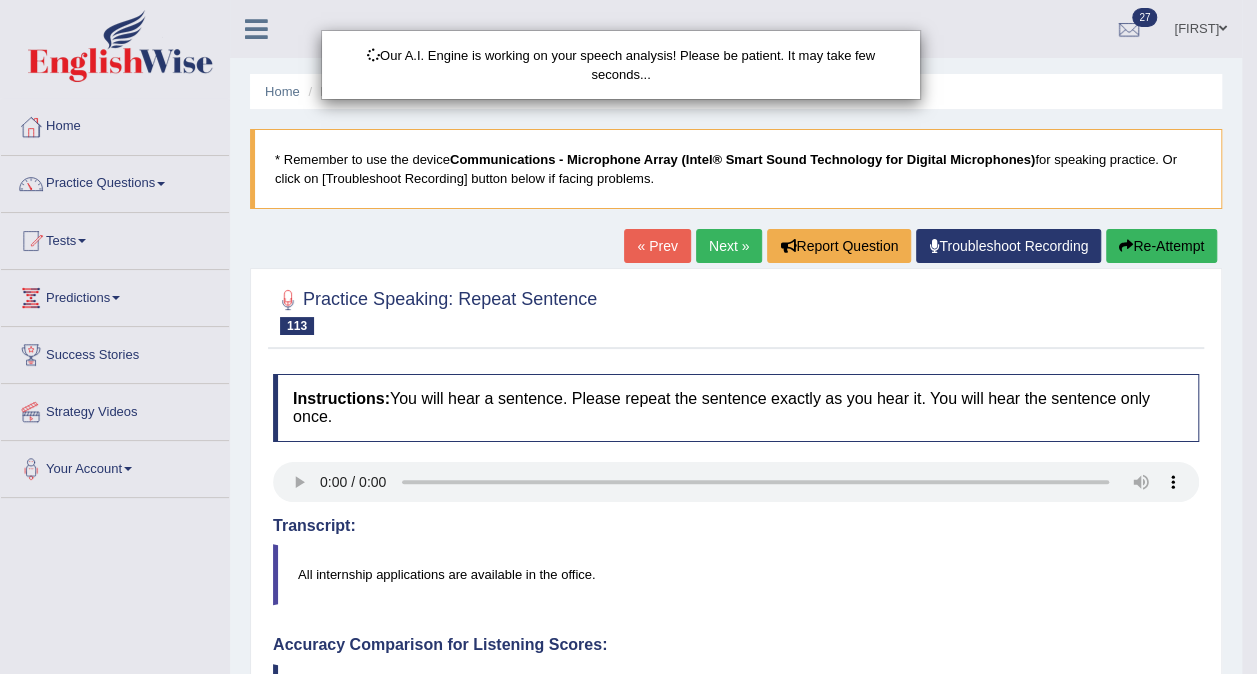 scroll, scrollTop: 100, scrollLeft: 0, axis: vertical 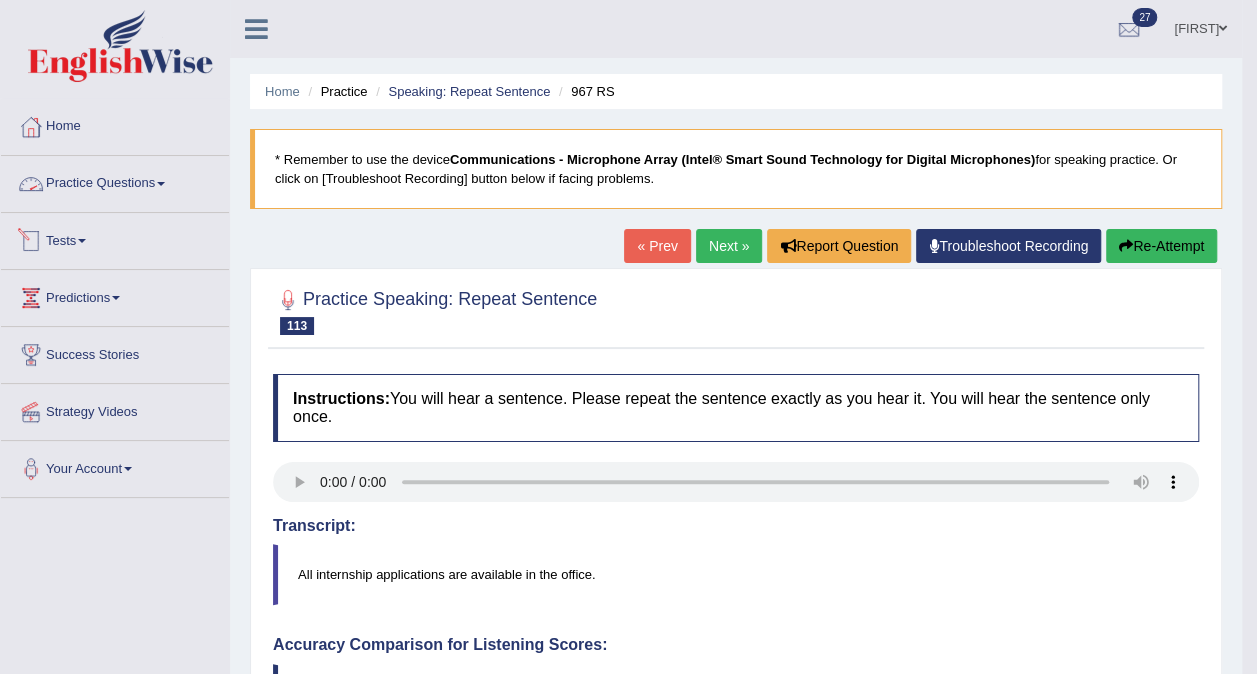 click on "Practice Questions" at bounding box center (115, 181) 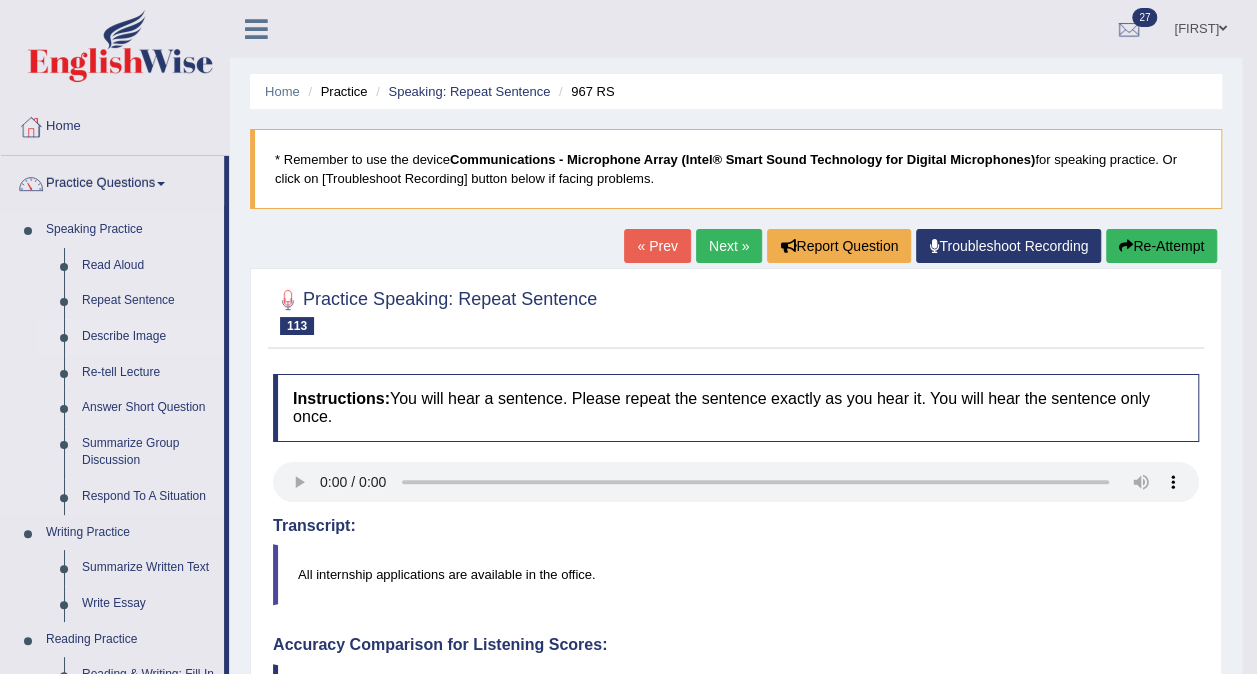 click on "Describe Image" at bounding box center [148, 337] 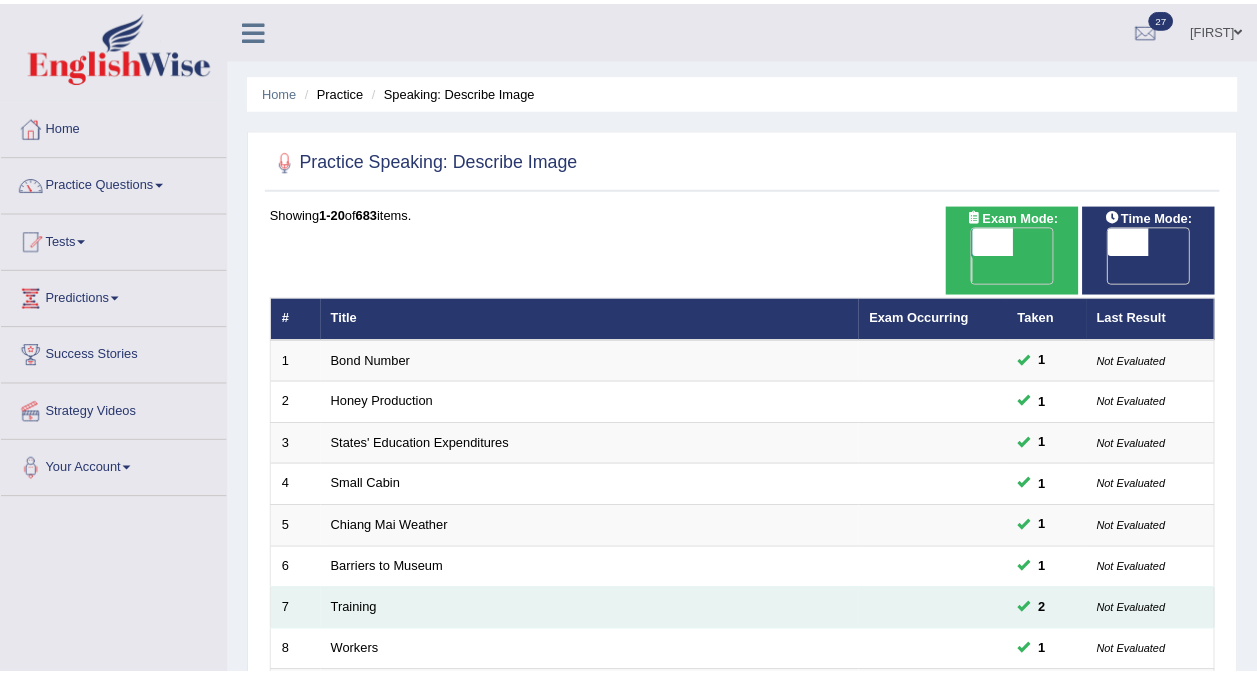 scroll, scrollTop: 60, scrollLeft: 0, axis: vertical 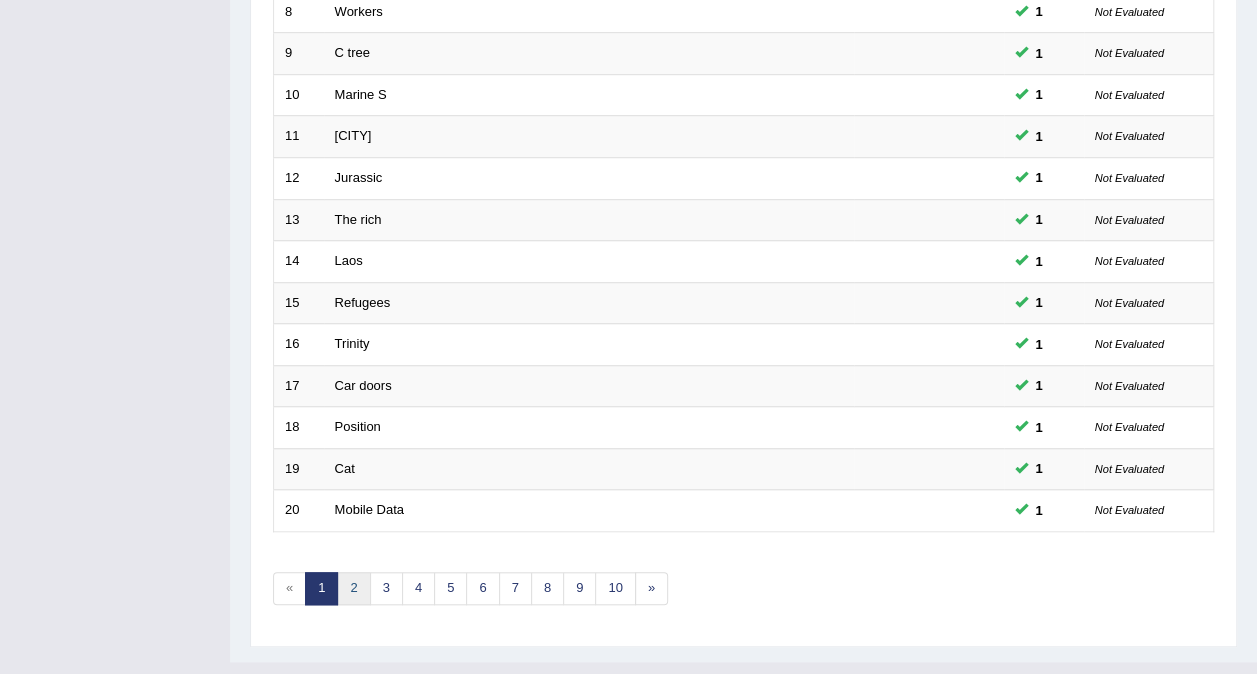click on "2" at bounding box center (353, 588) 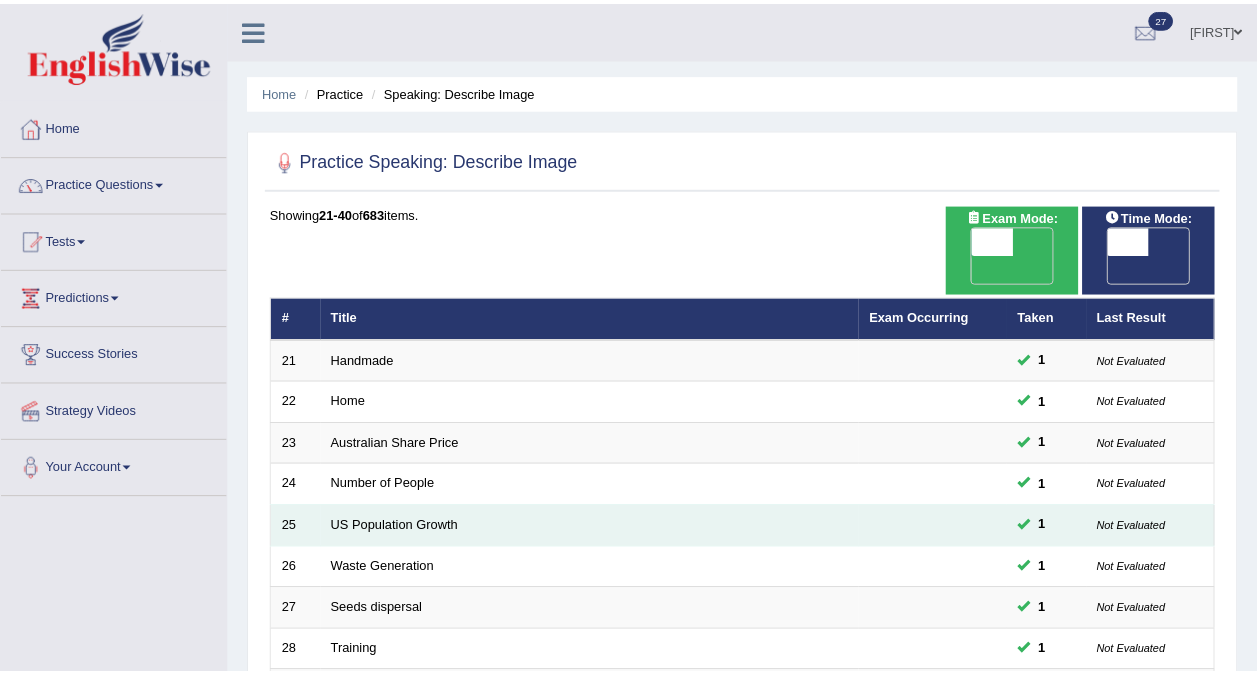 scroll, scrollTop: 0, scrollLeft: 0, axis: both 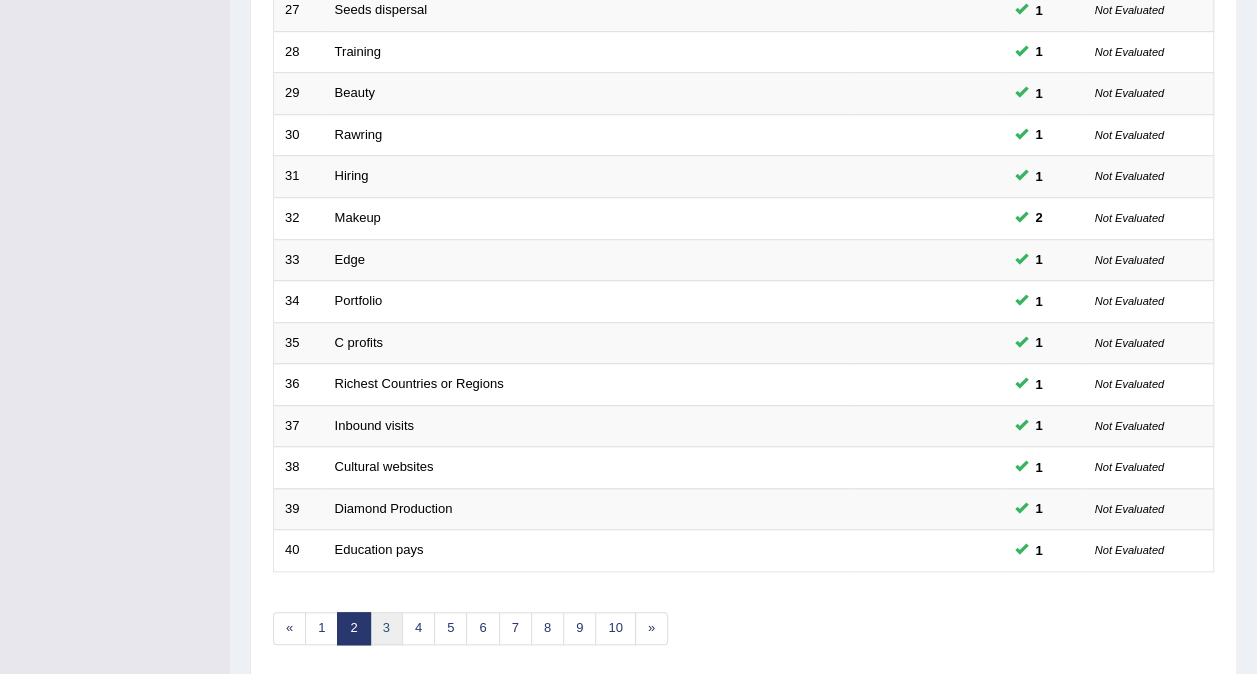 click on "3" at bounding box center [386, 628] 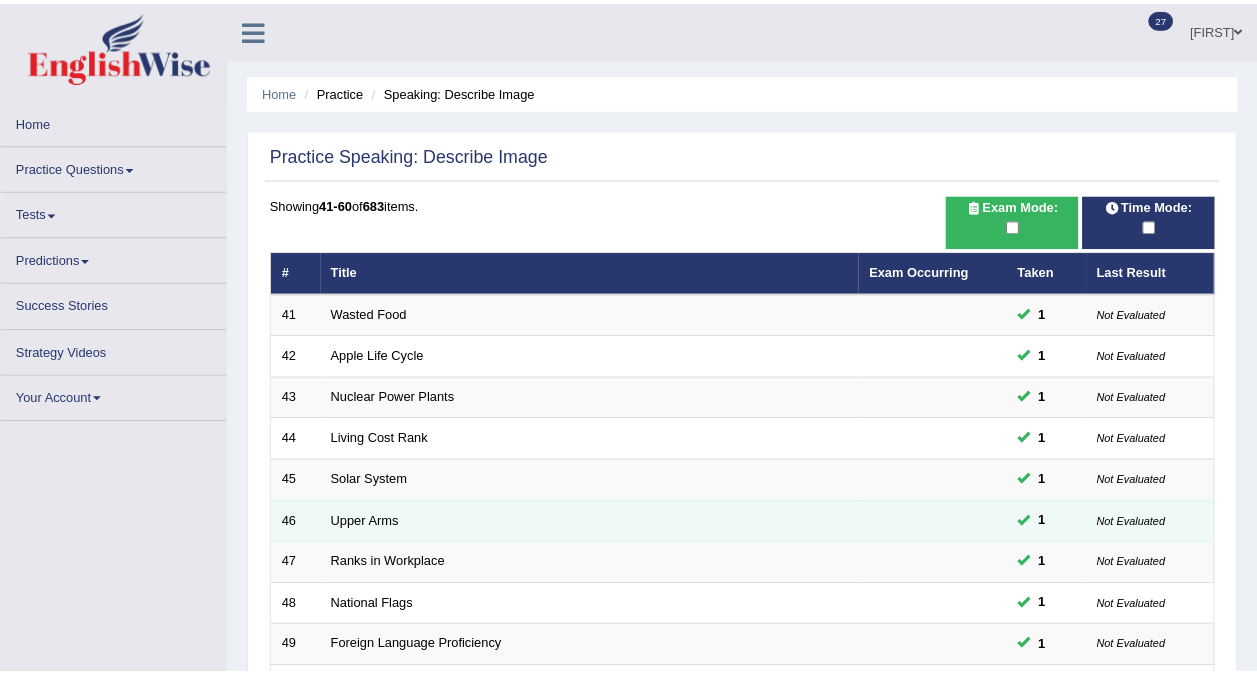 scroll, scrollTop: 0, scrollLeft: 0, axis: both 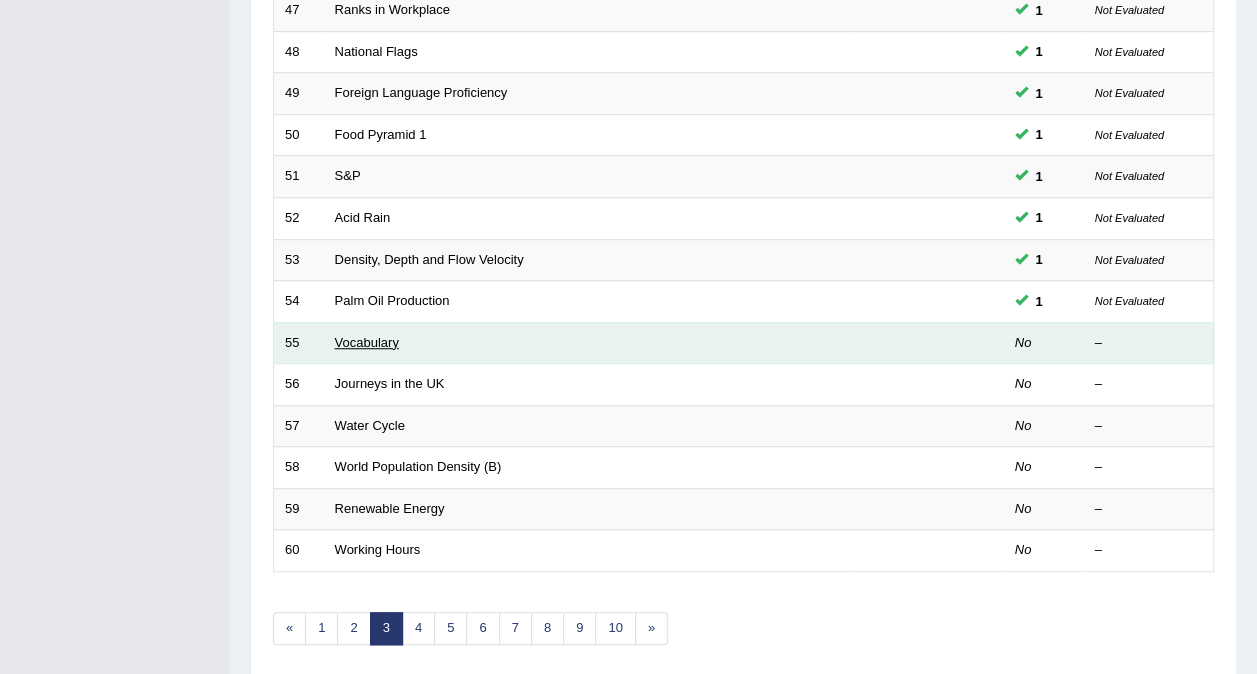 click on "Vocabulary" at bounding box center (367, 342) 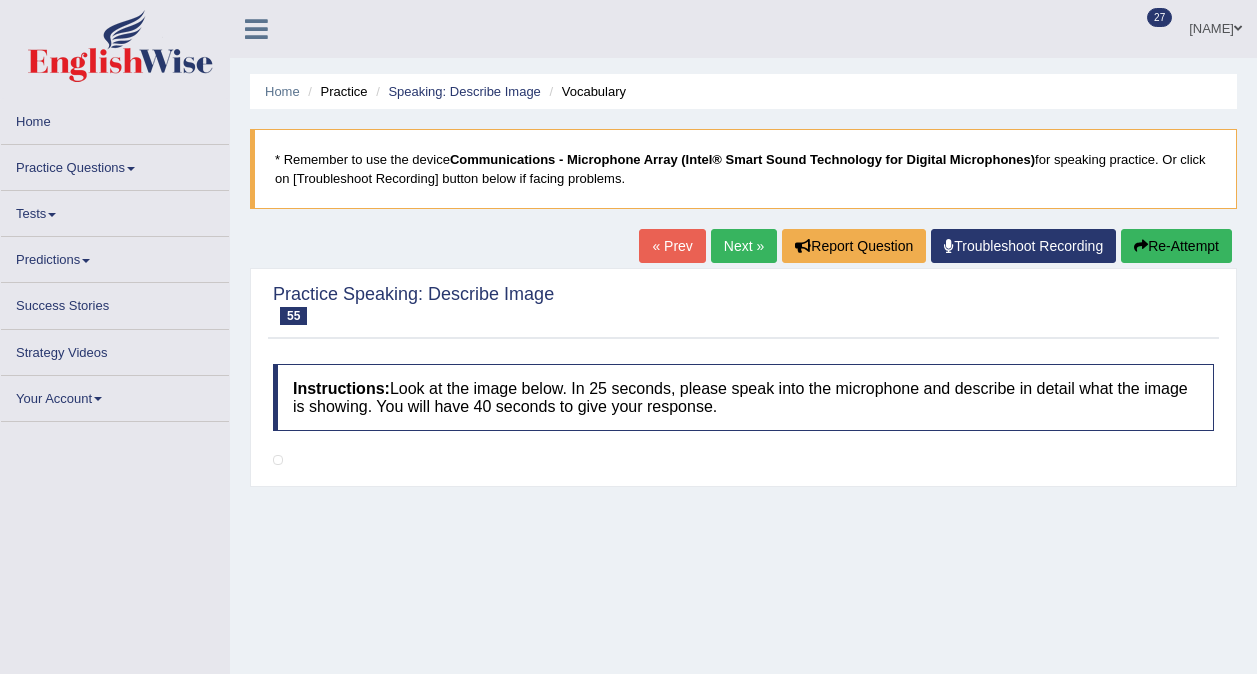 scroll, scrollTop: 0, scrollLeft: 0, axis: both 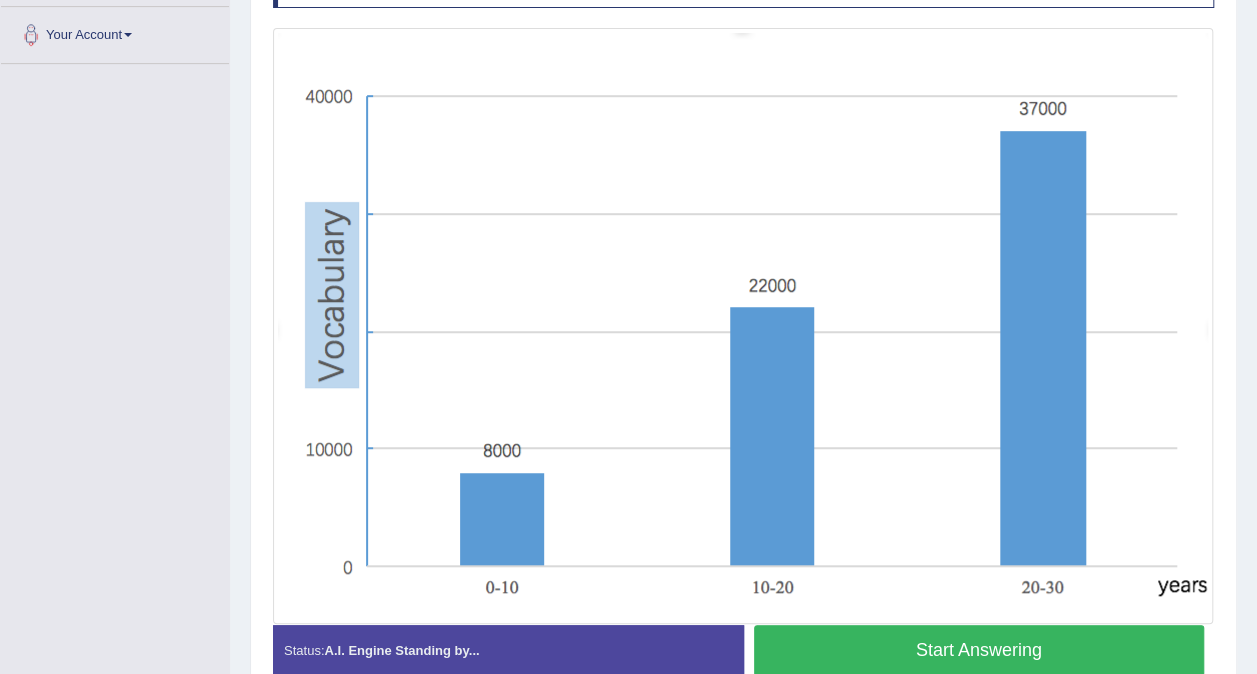 click on "Start Answering" at bounding box center (979, 650) 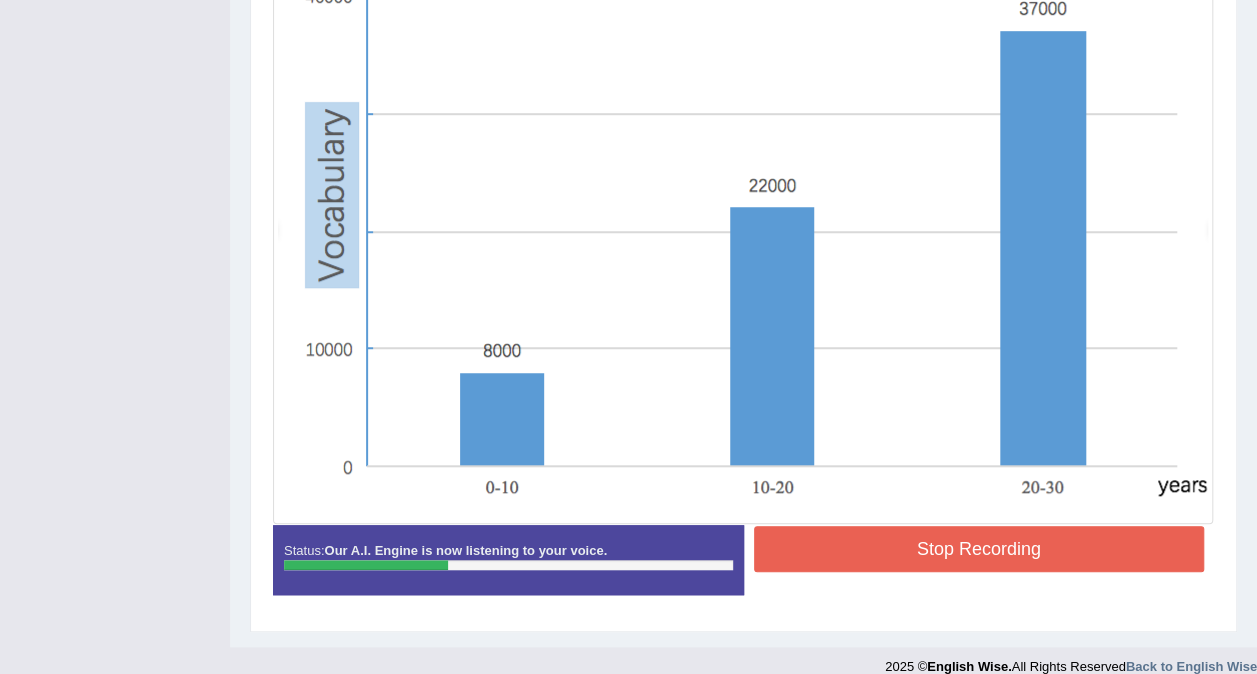 scroll, scrollTop: 434, scrollLeft: 0, axis: vertical 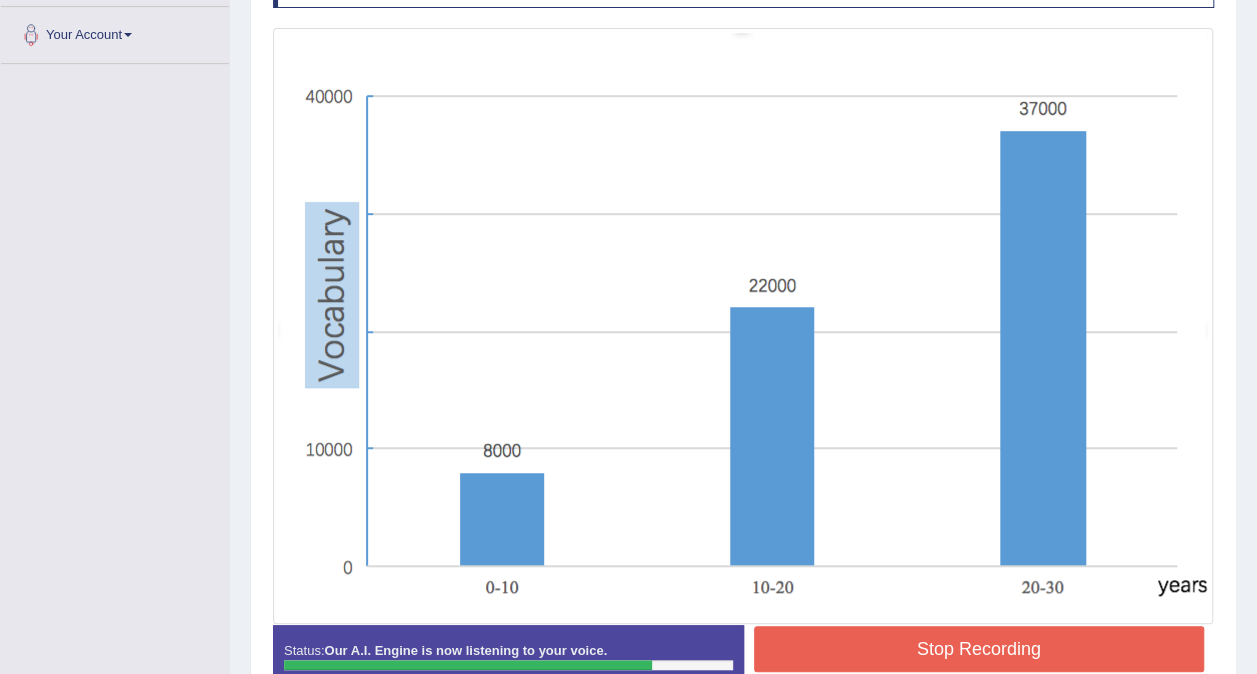 click on "Stop Recording" at bounding box center (979, 649) 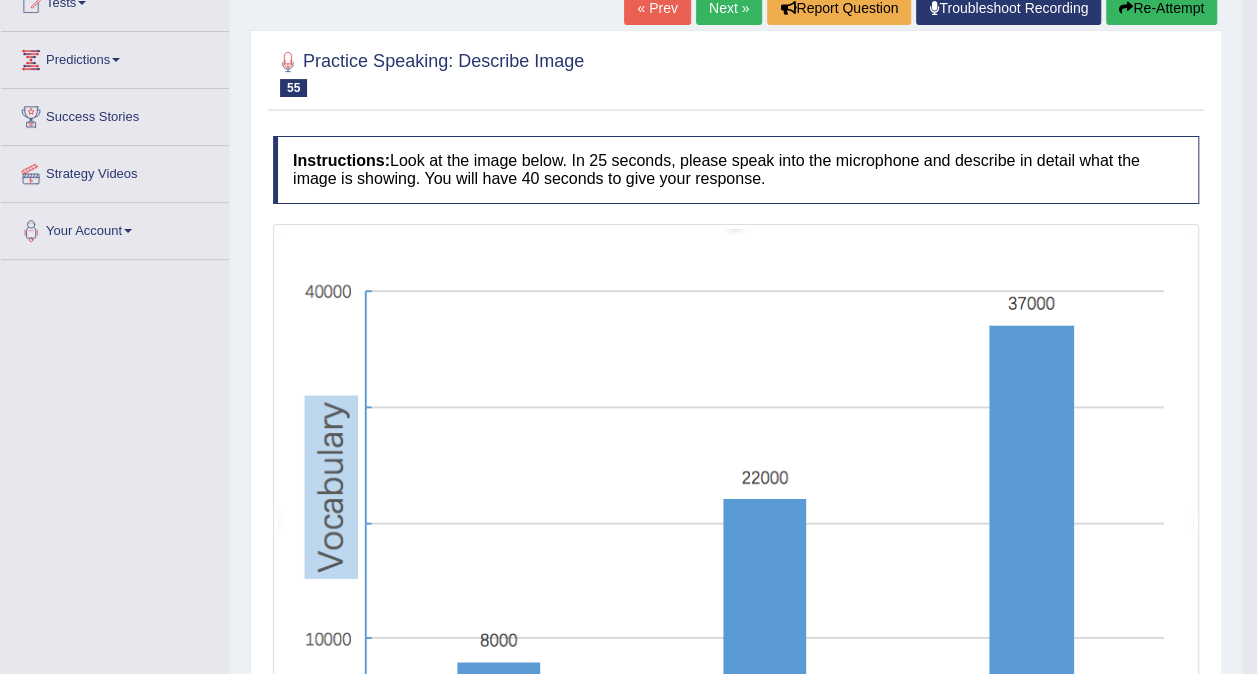 scroll, scrollTop: 34, scrollLeft: 0, axis: vertical 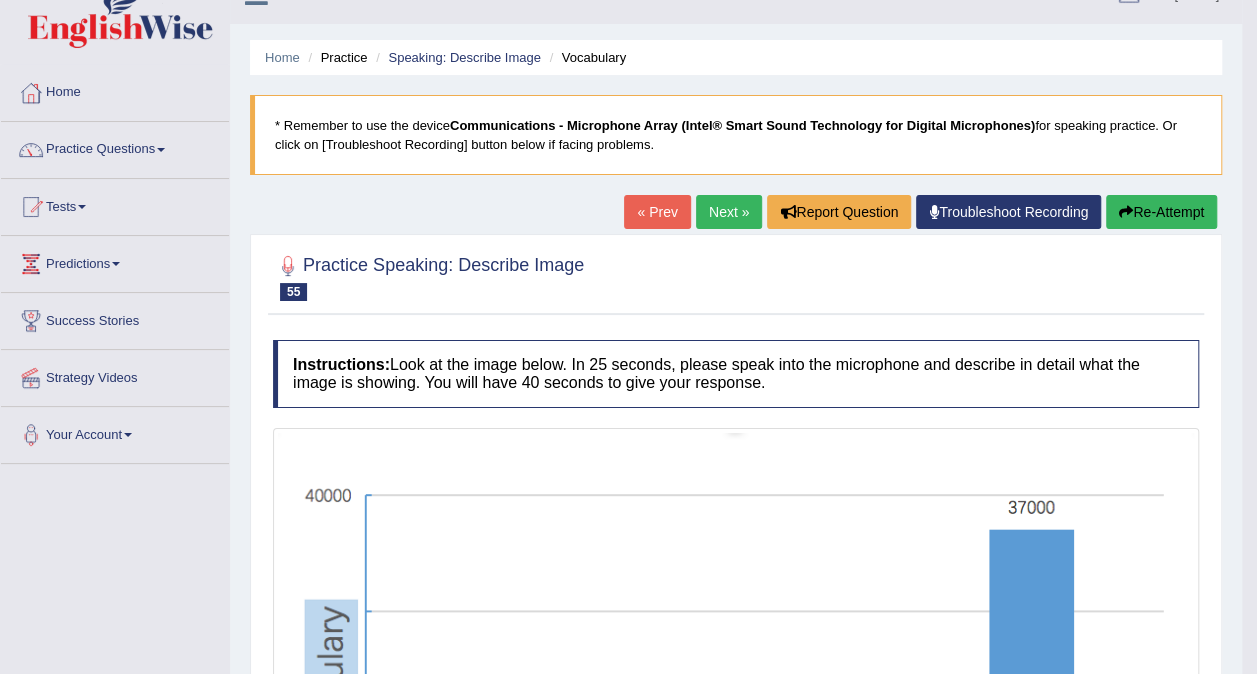 click on "Next »" at bounding box center (729, 212) 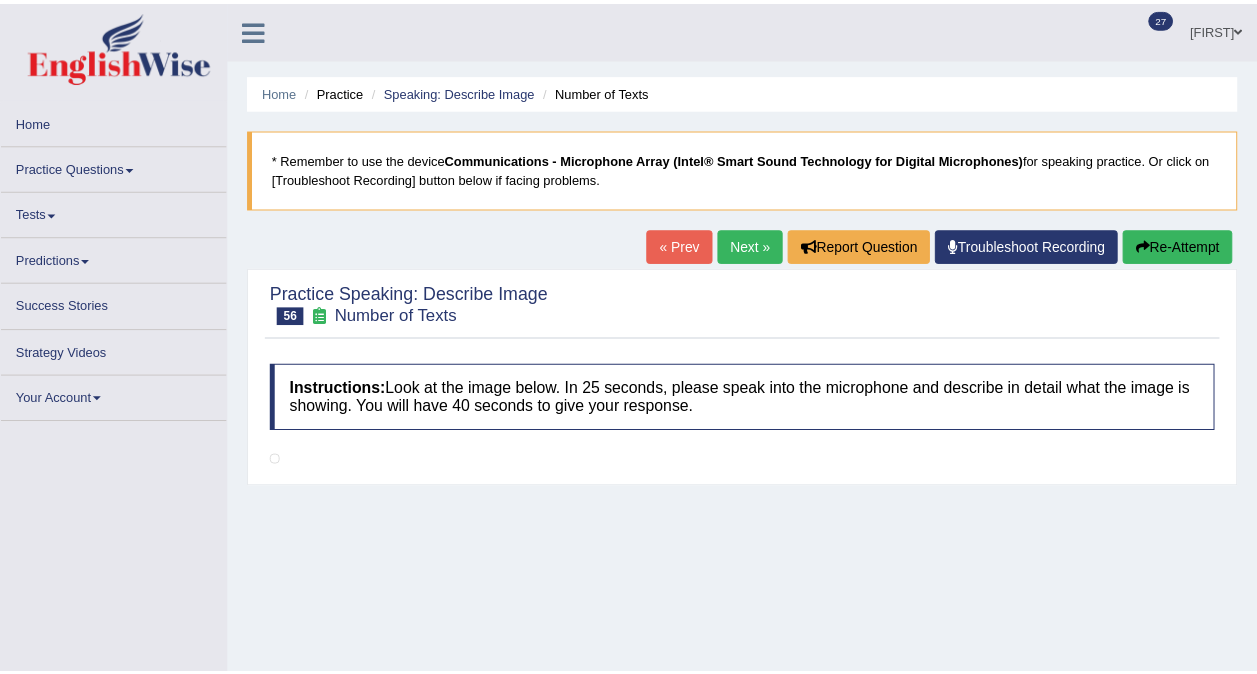 scroll, scrollTop: 0, scrollLeft: 0, axis: both 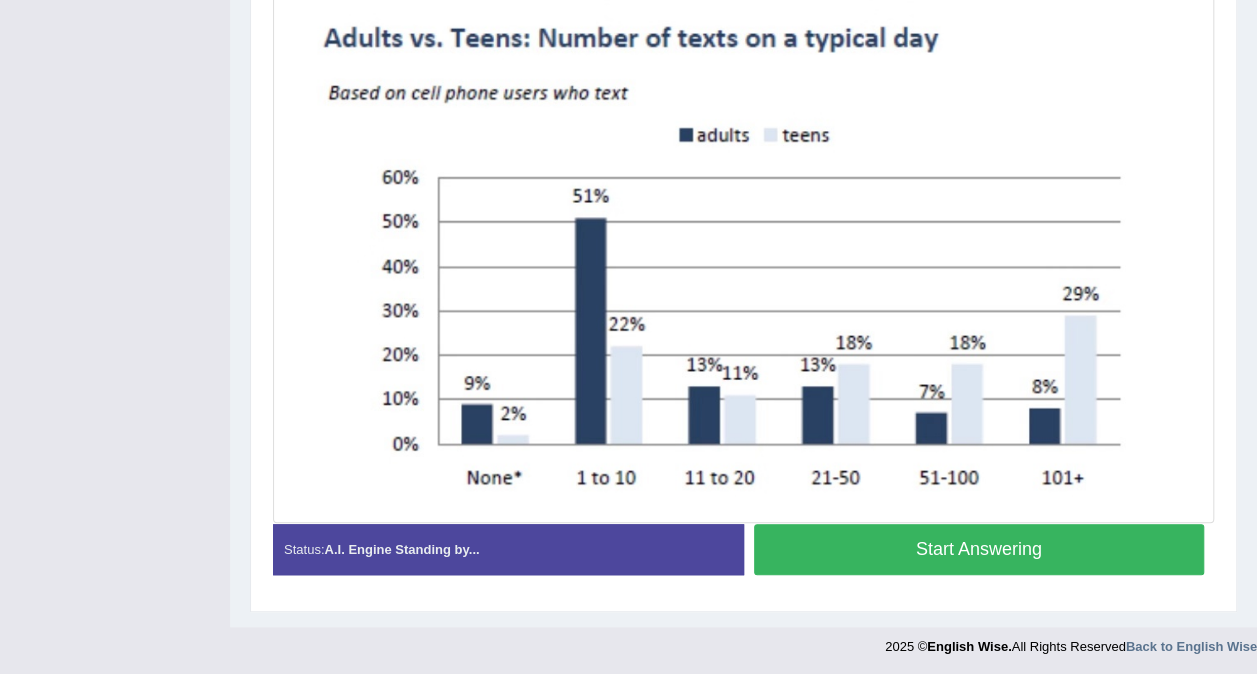 click on "Start Answering" at bounding box center (979, 549) 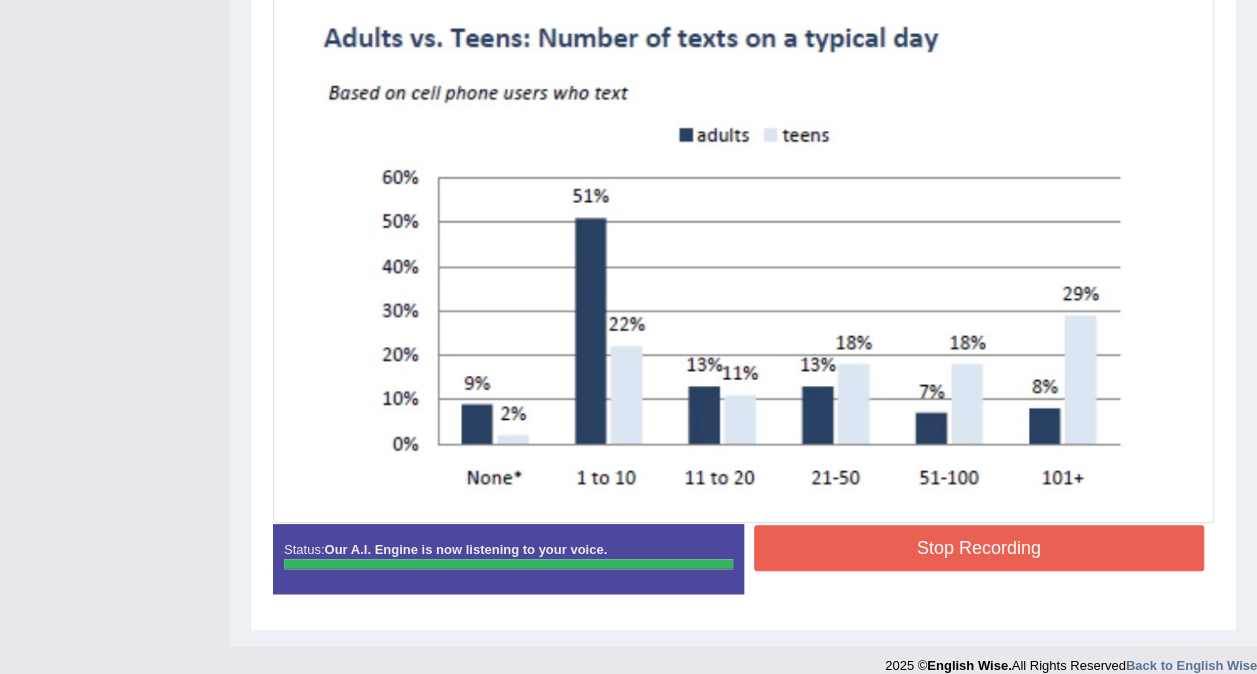 click on "Stop Recording" at bounding box center [979, 548] 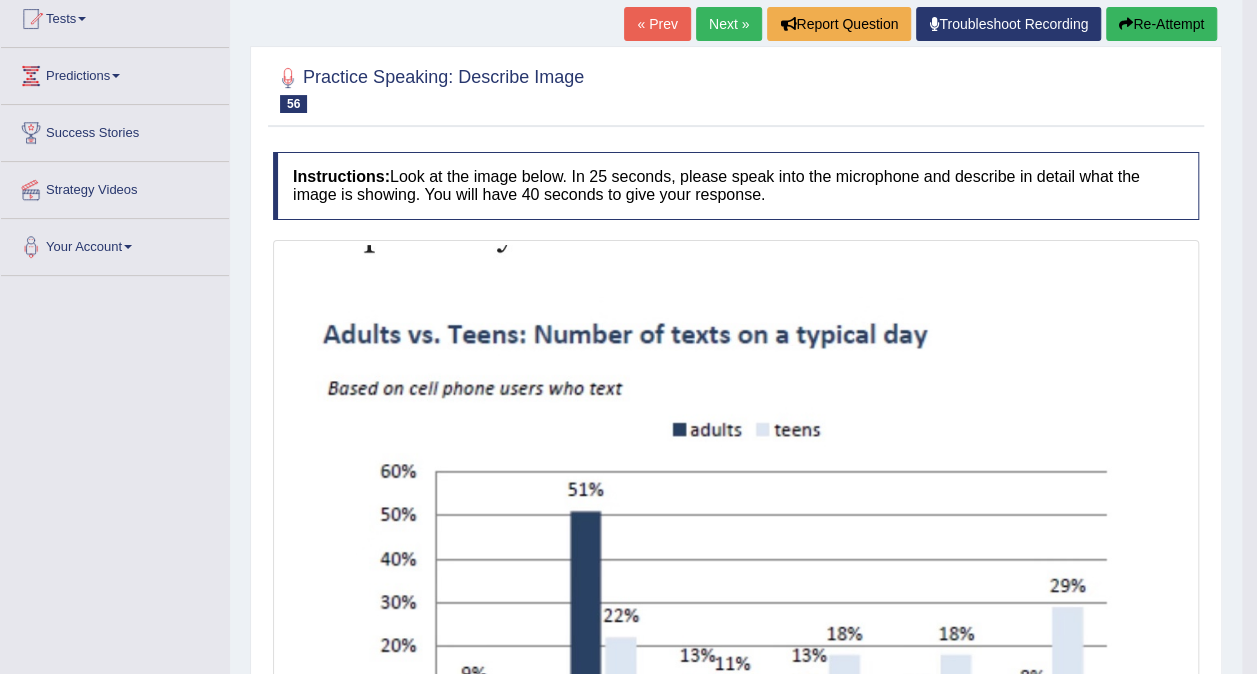 scroll, scrollTop: 220, scrollLeft: 0, axis: vertical 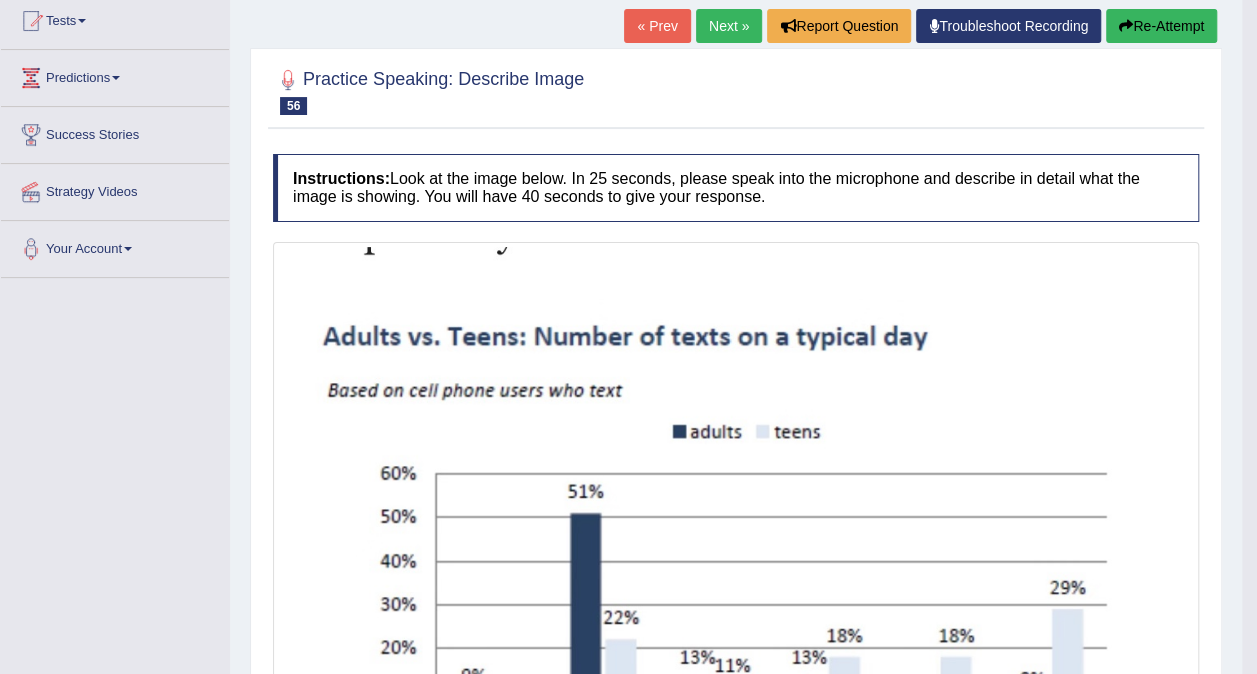 click on "Next »" at bounding box center (729, 26) 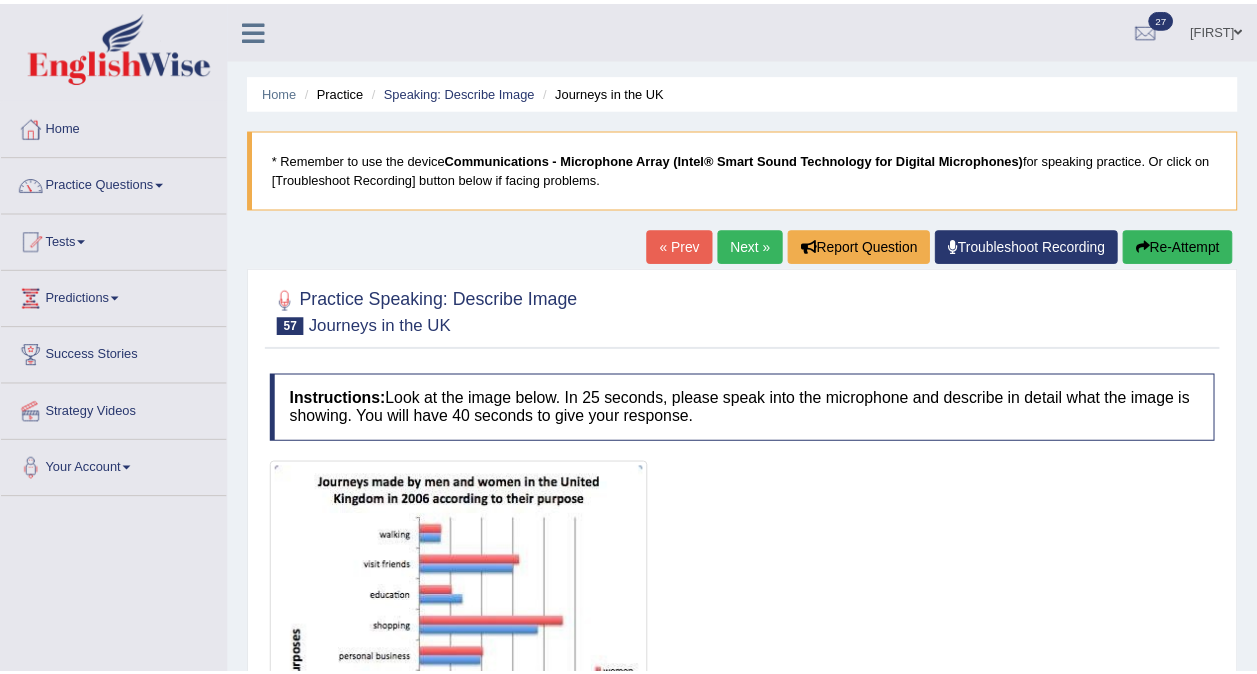 scroll, scrollTop: 0, scrollLeft: 0, axis: both 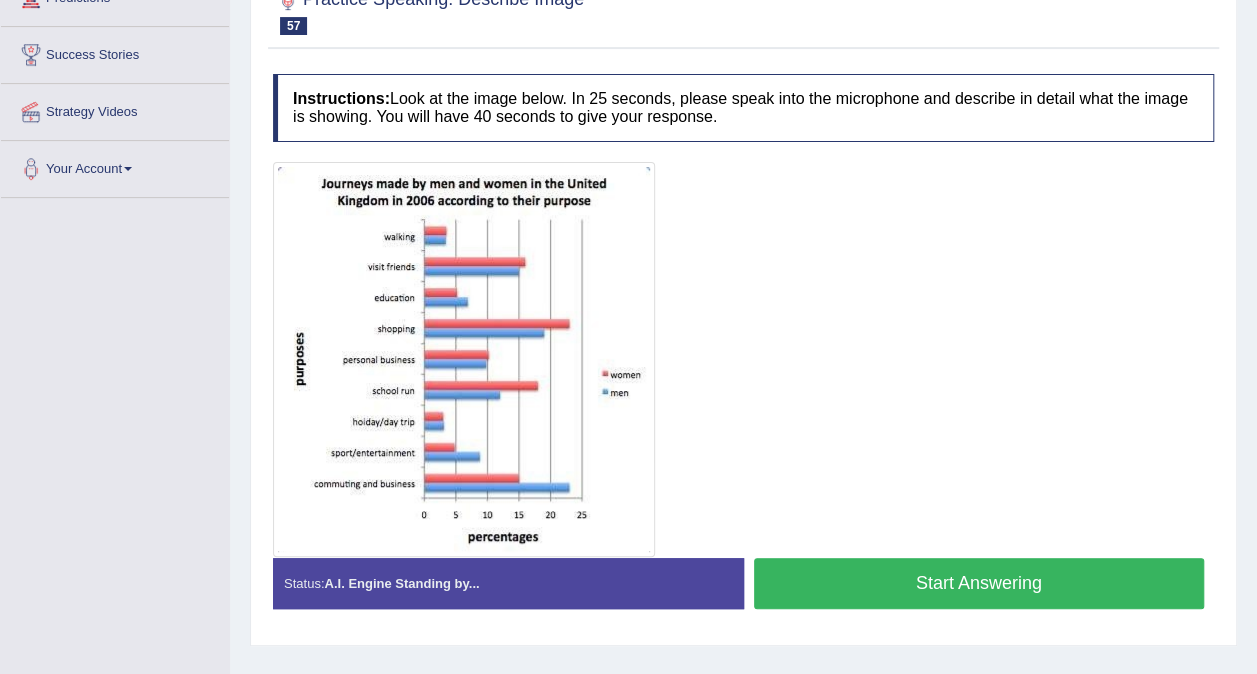 click on "Start Answering" at bounding box center [979, 583] 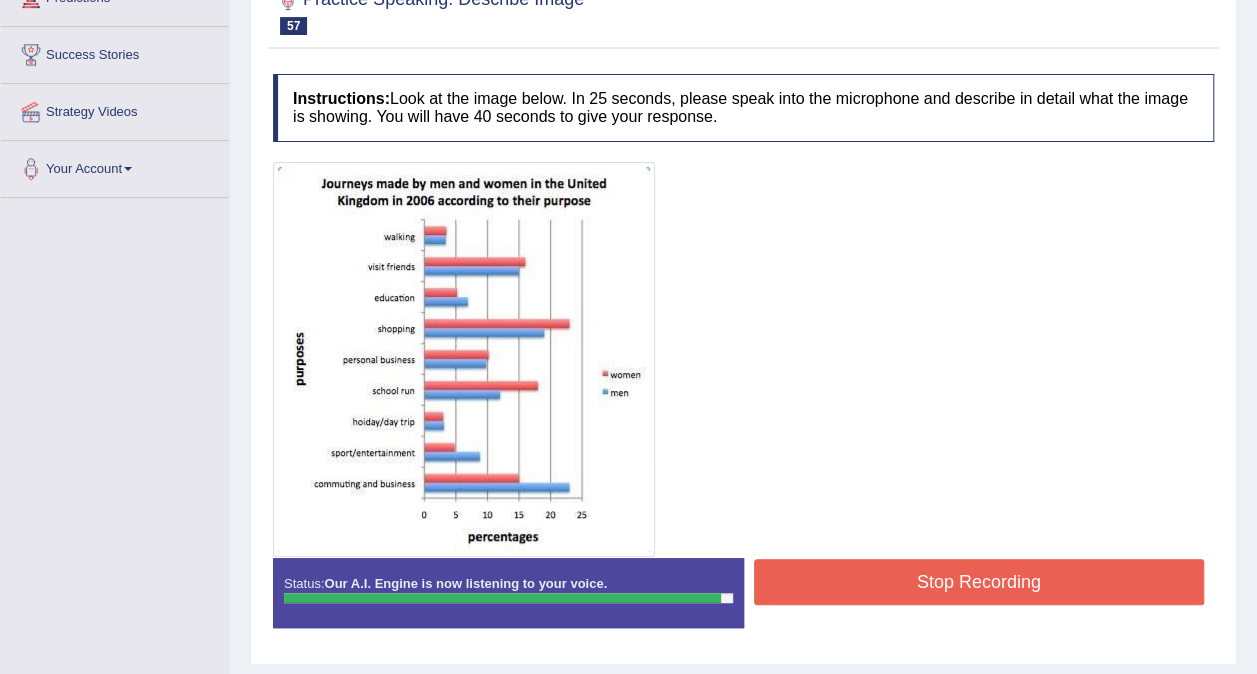 click on "Stop Recording" at bounding box center (979, 582) 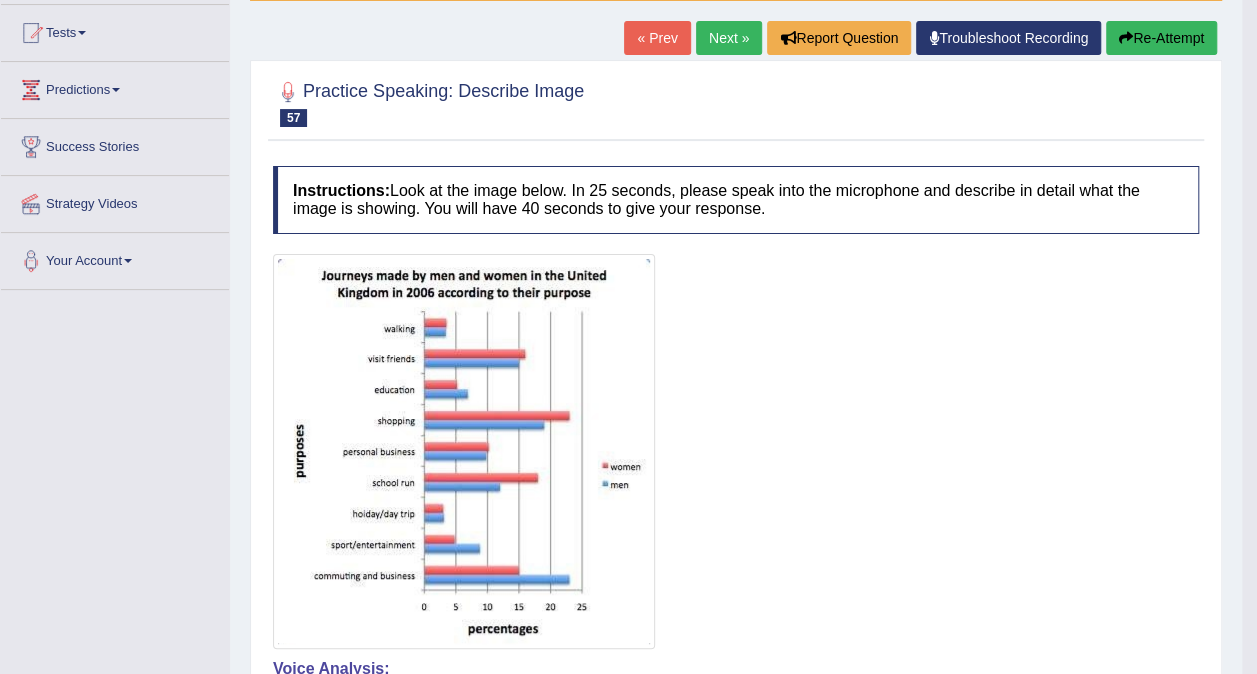 scroll, scrollTop: 200, scrollLeft: 0, axis: vertical 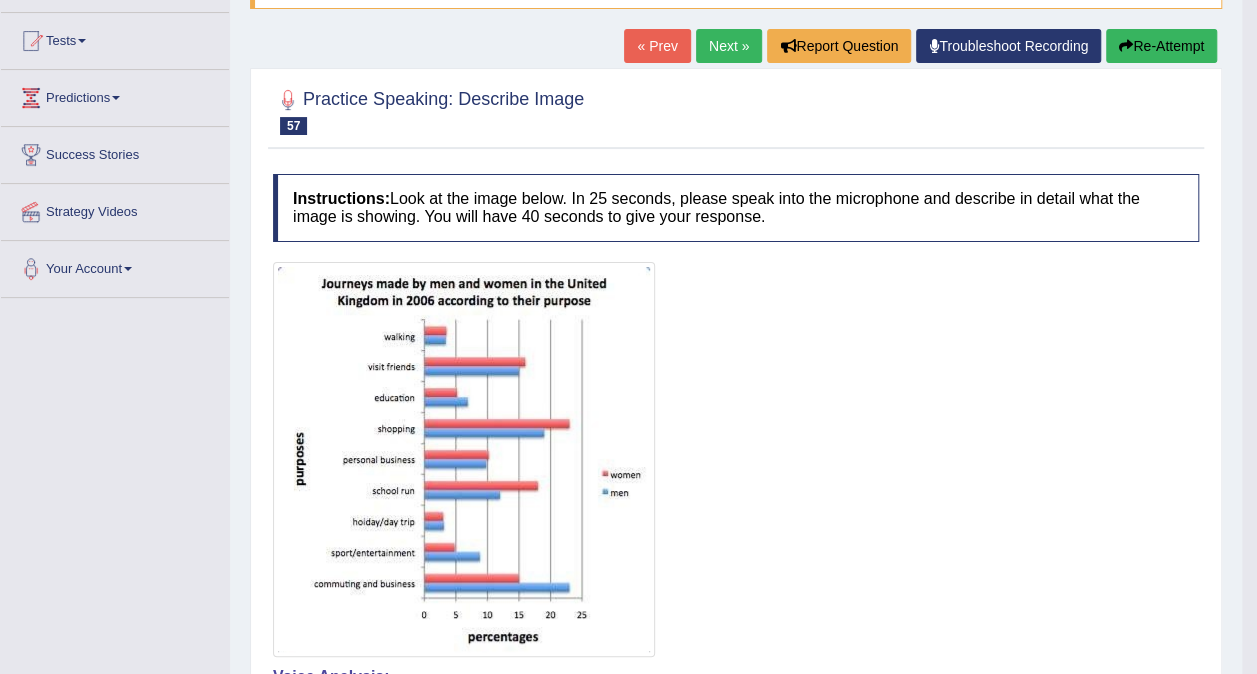 click on "Next »" at bounding box center [729, 46] 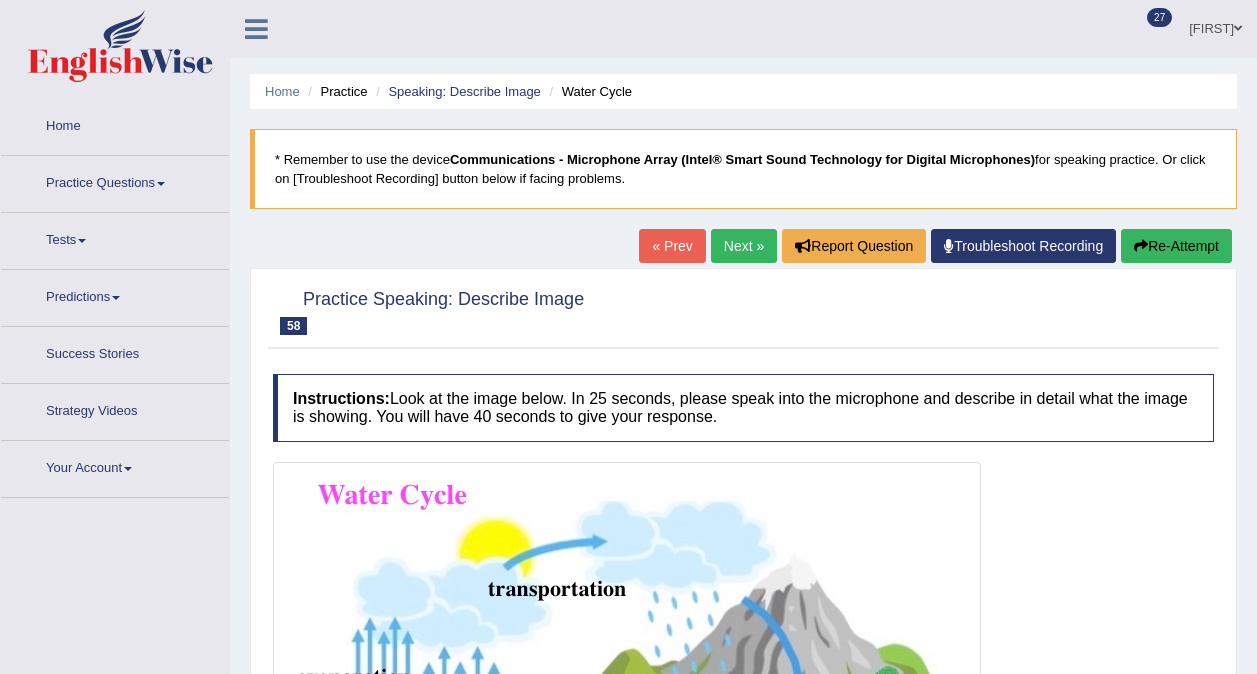 scroll, scrollTop: 0, scrollLeft: 0, axis: both 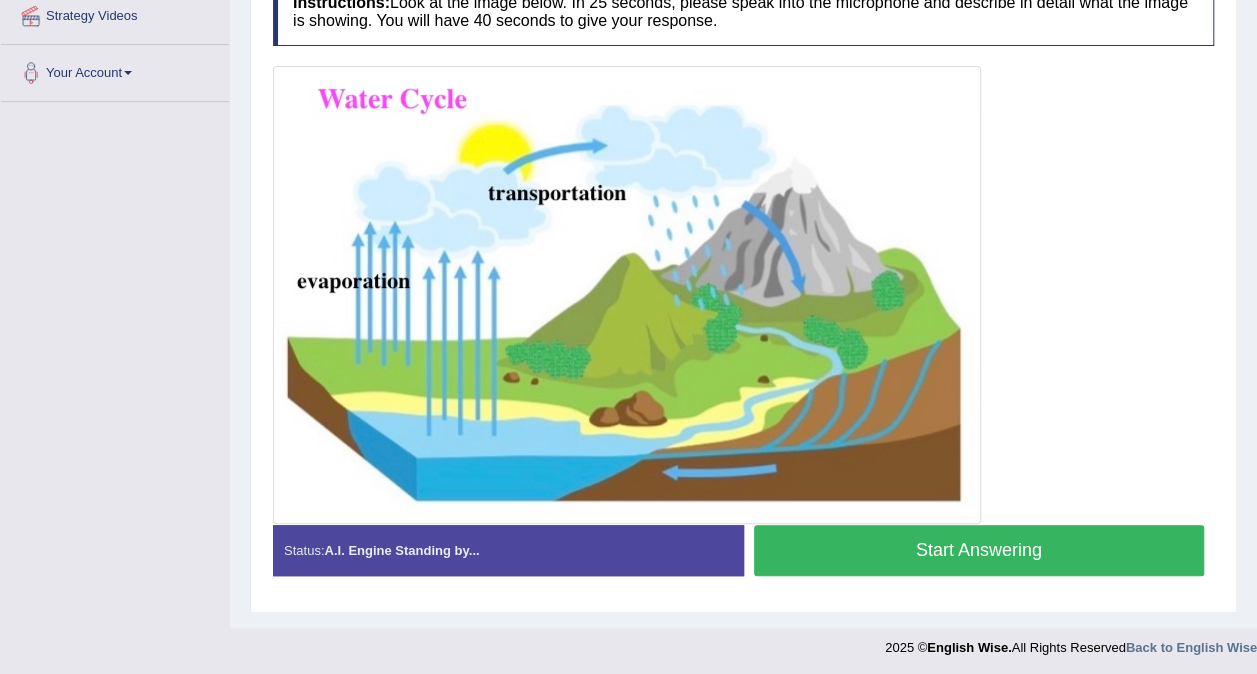 click on "Start Answering" at bounding box center (979, 550) 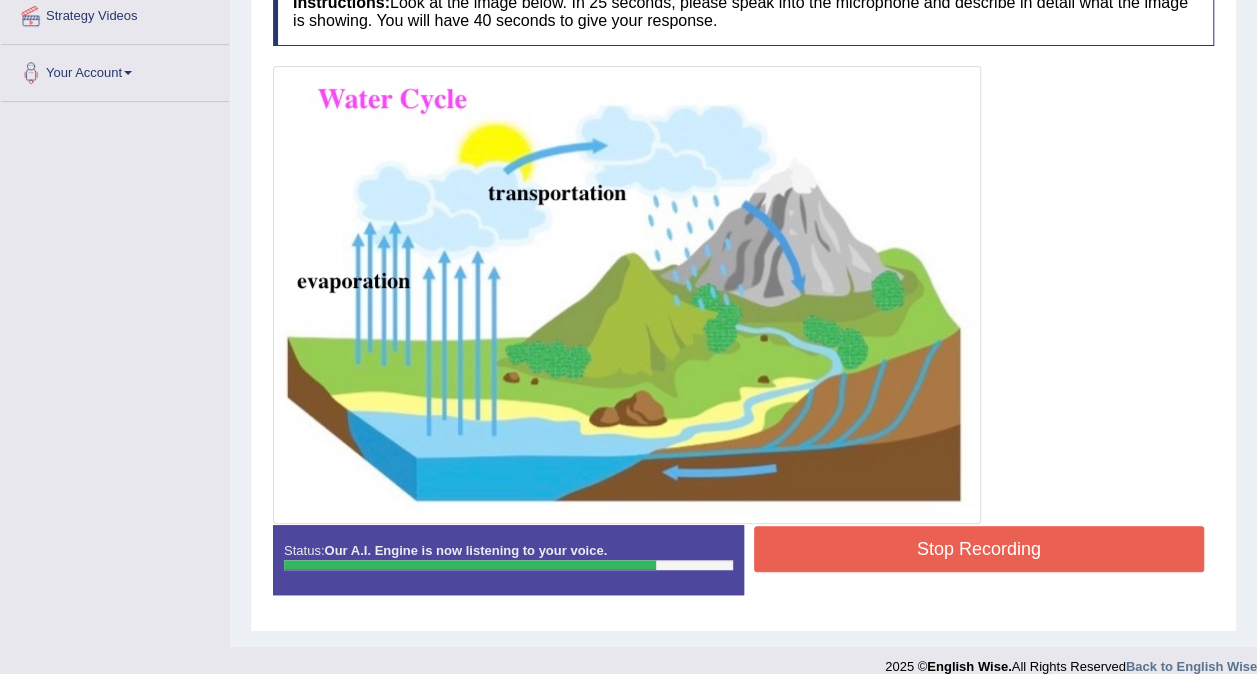 click on "Stop Recording" at bounding box center (979, 549) 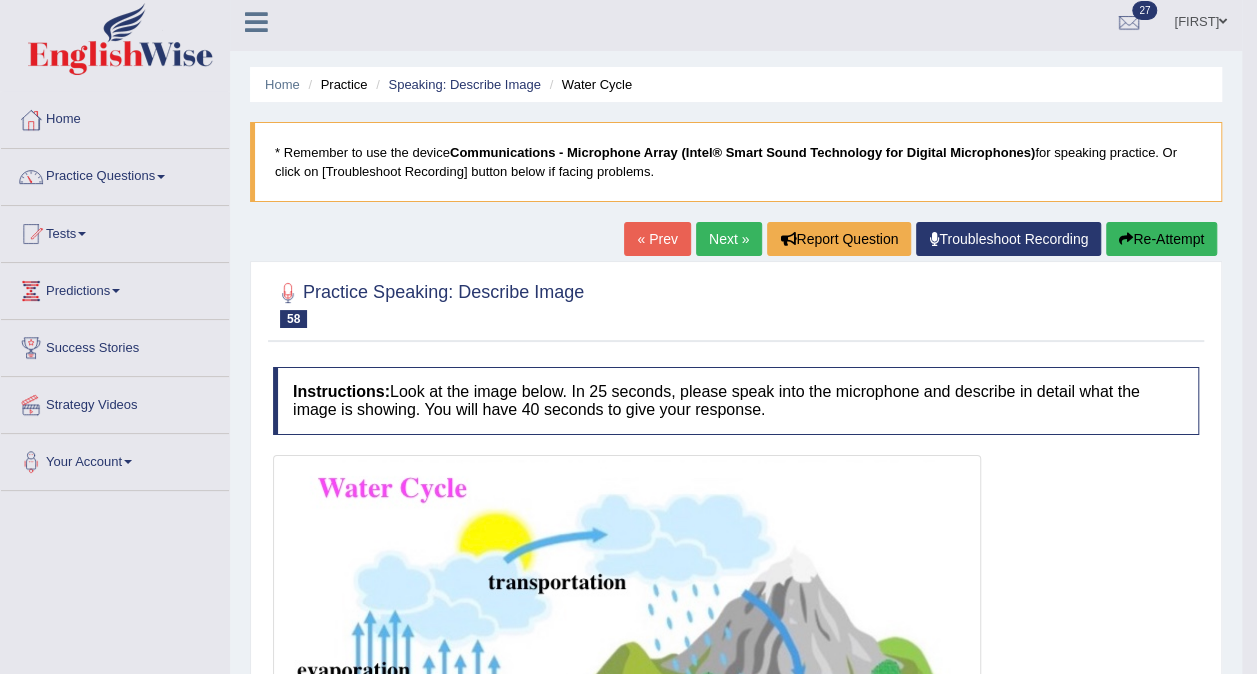 scroll, scrollTop: 0, scrollLeft: 0, axis: both 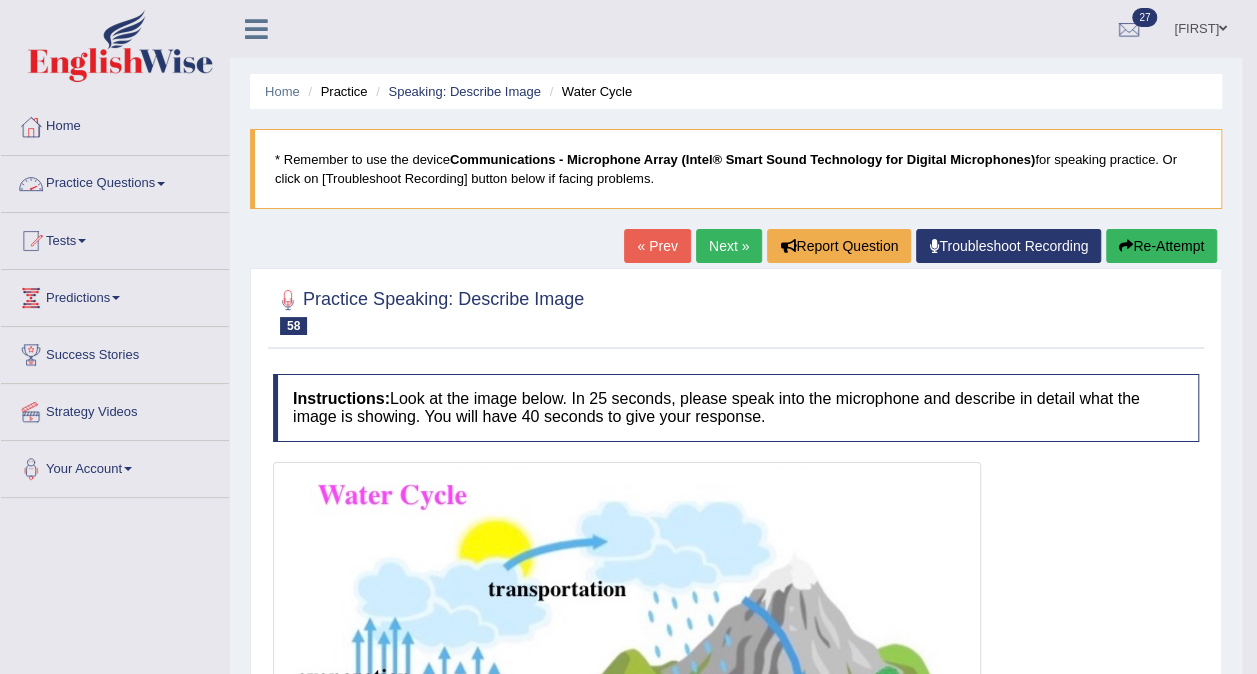 click on "Practice Questions" at bounding box center [115, 181] 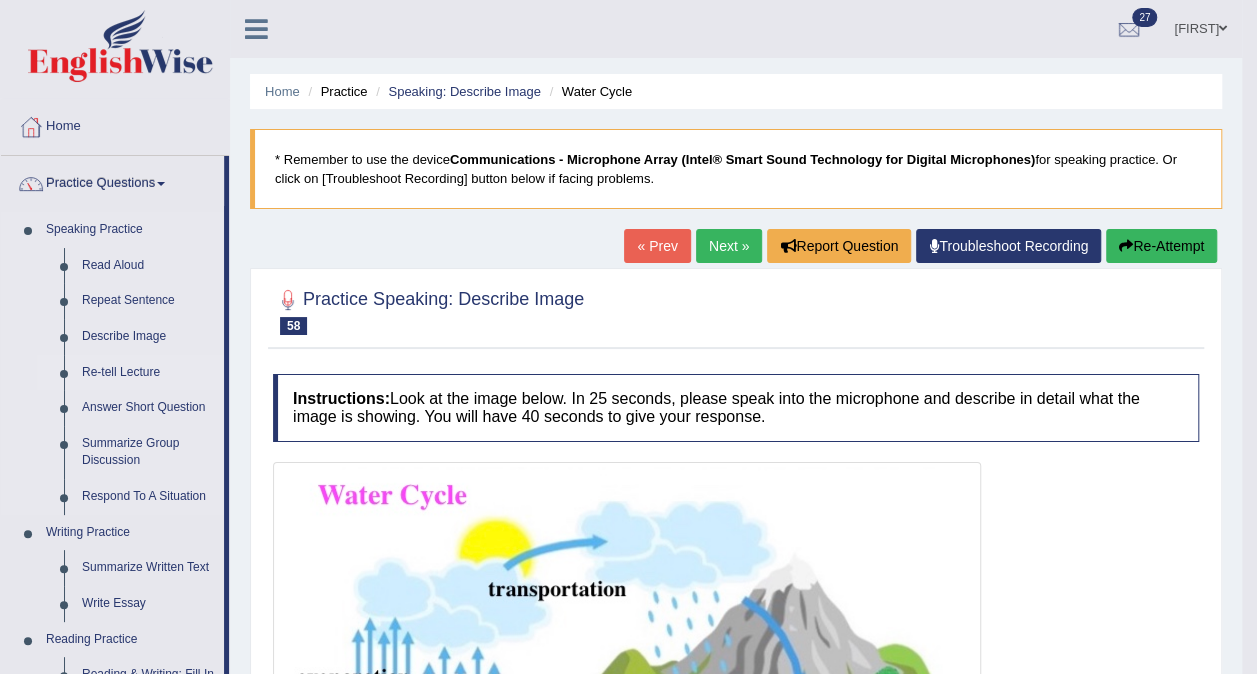 click on "Re-tell Lecture" at bounding box center (148, 373) 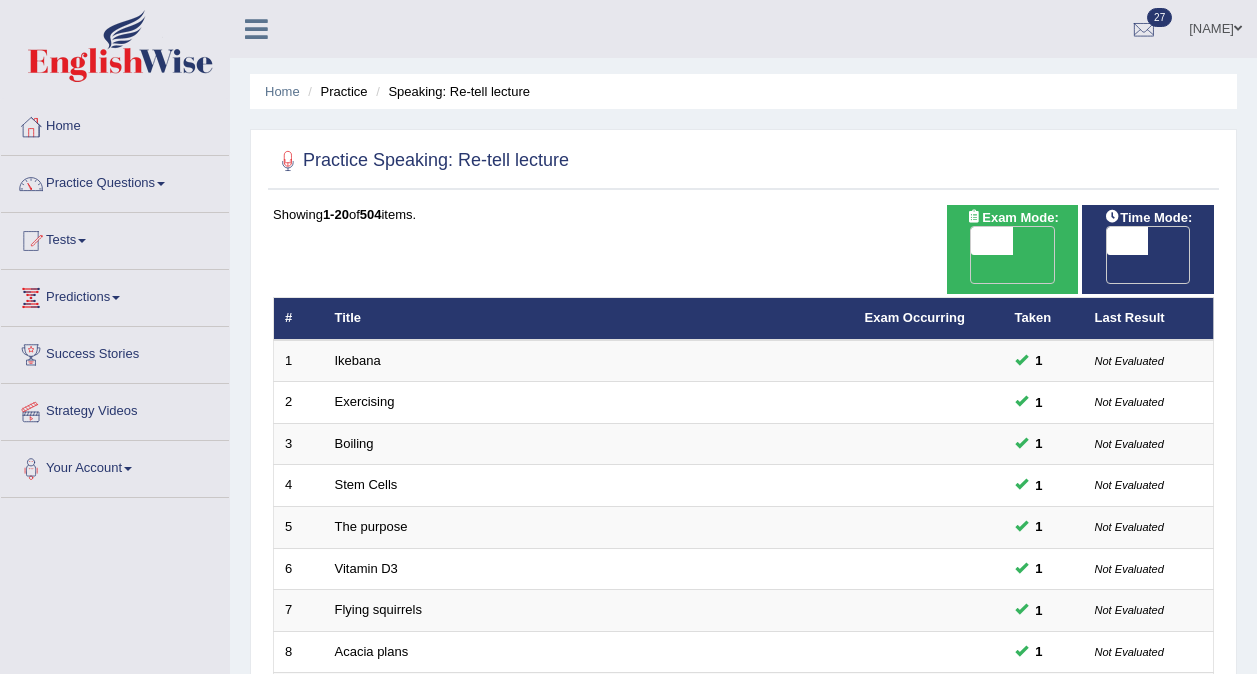 scroll, scrollTop: 456, scrollLeft: 0, axis: vertical 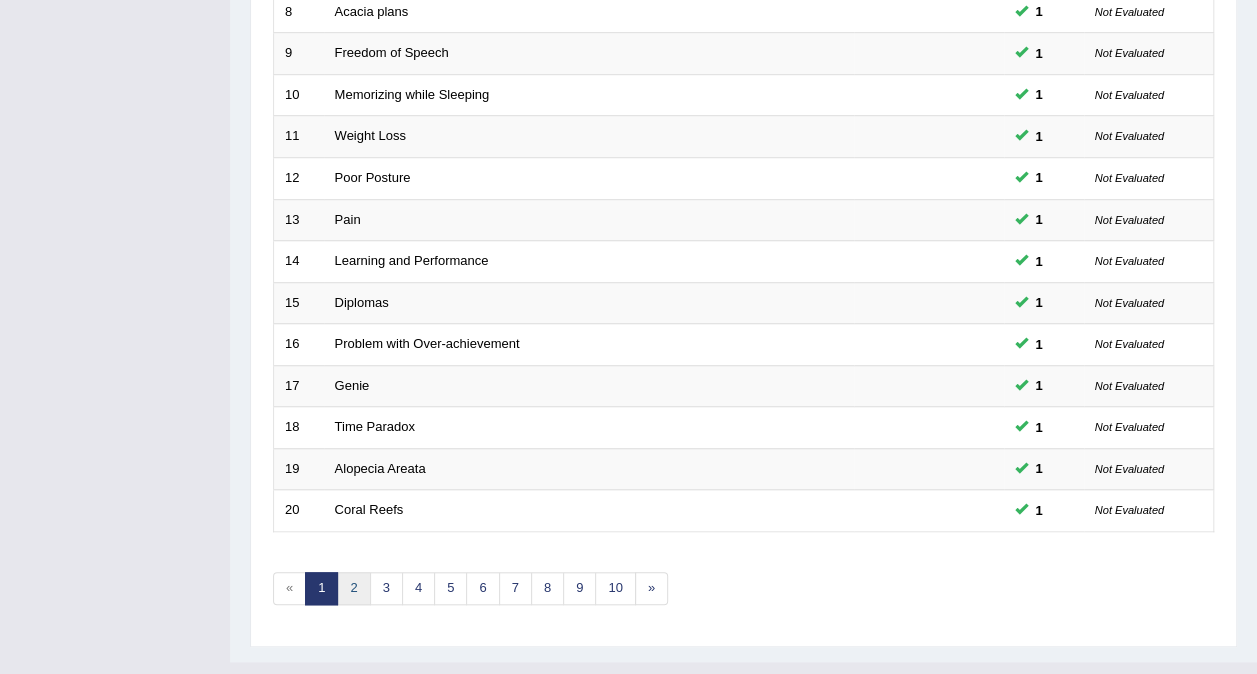click on "2" at bounding box center (353, 588) 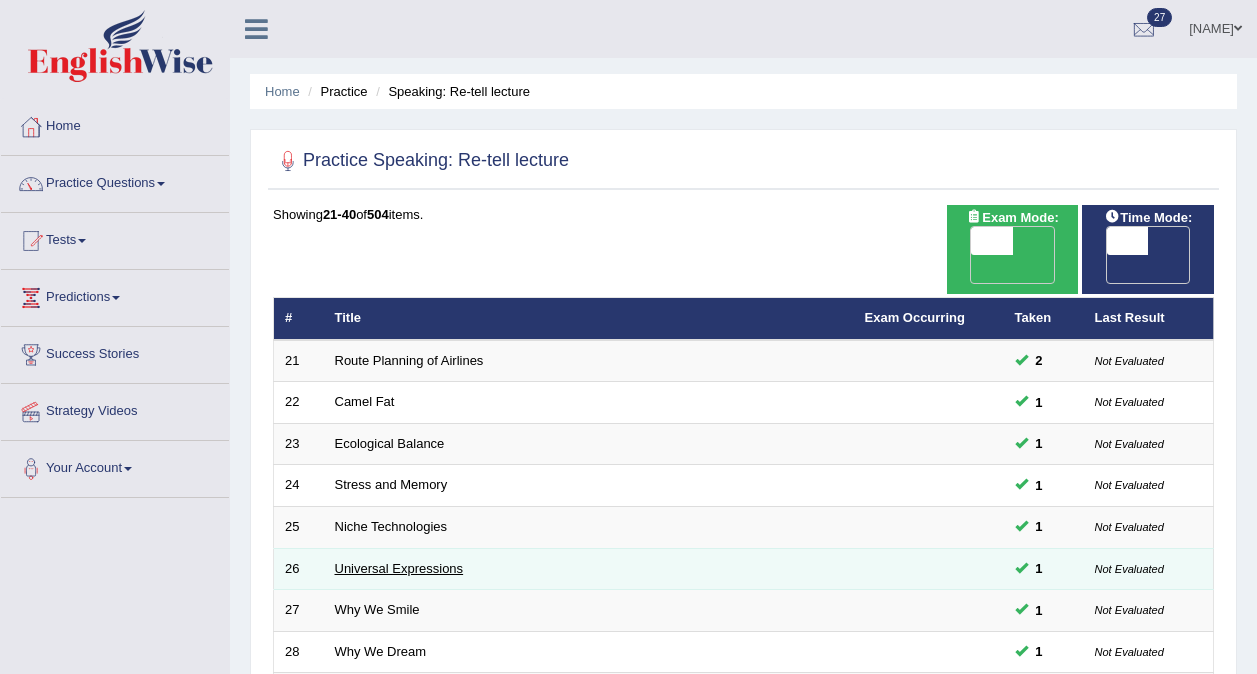 scroll, scrollTop: 0, scrollLeft: 0, axis: both 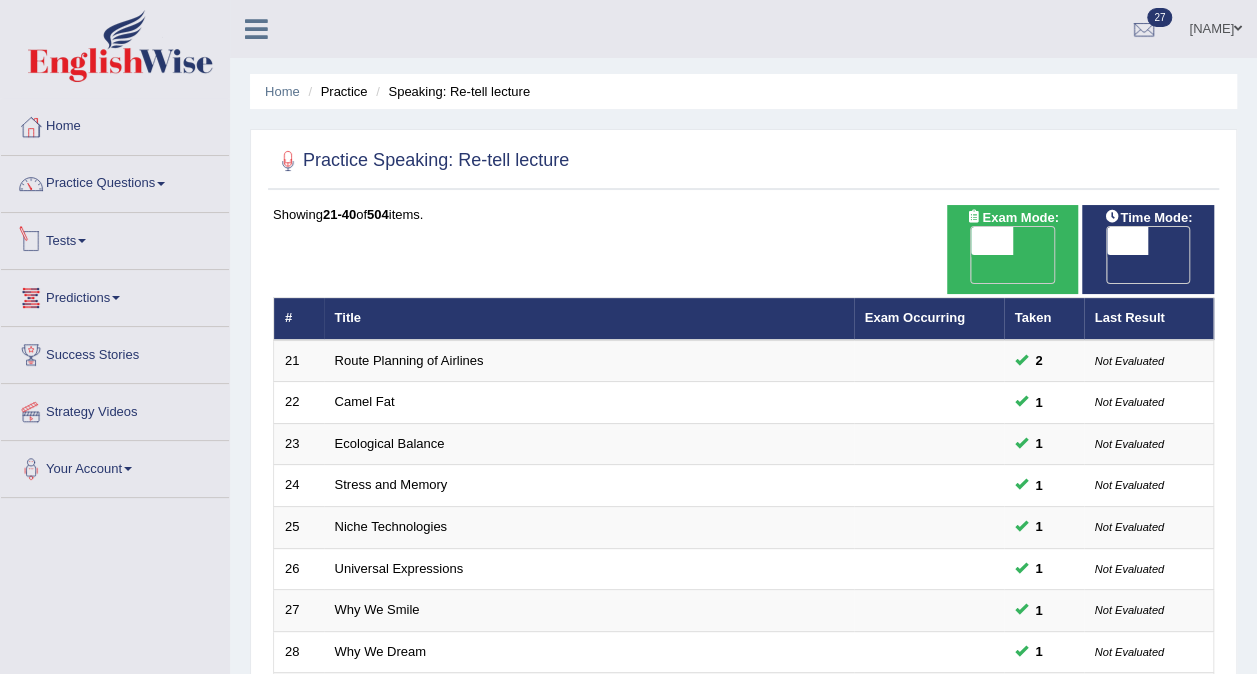 click on "Tests" at bounding box center (115, 238) 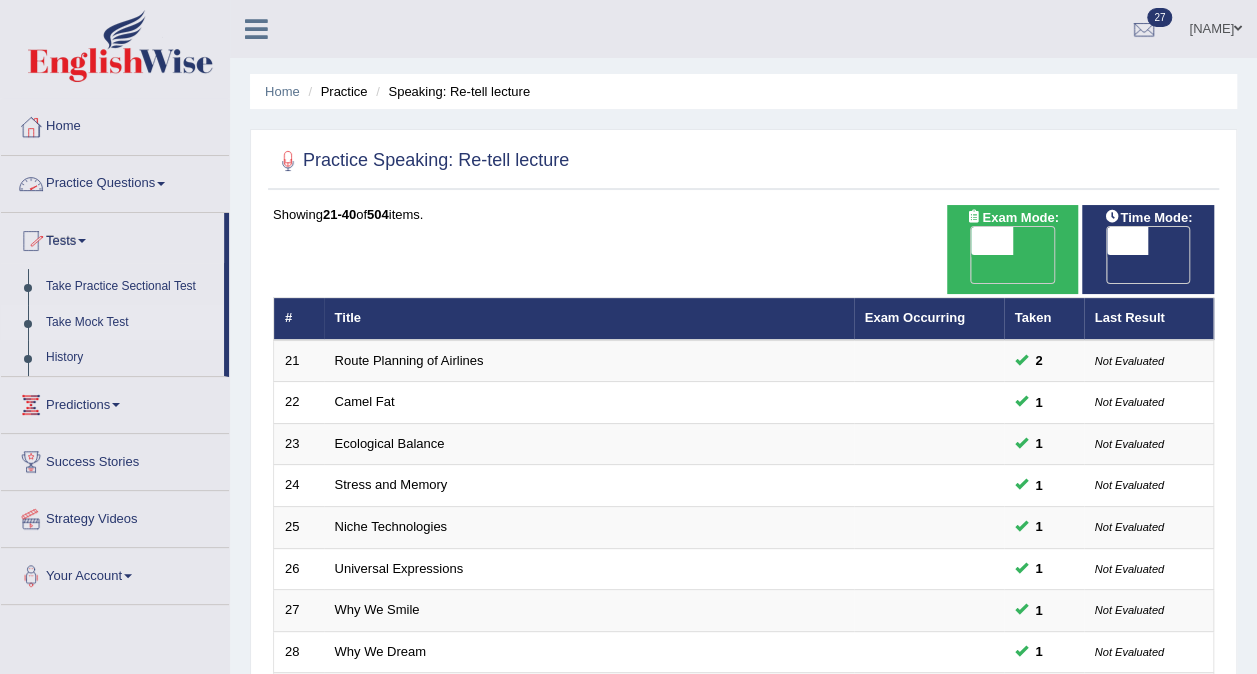 click on "Take Mock Test" at bounding box center (130, 323) 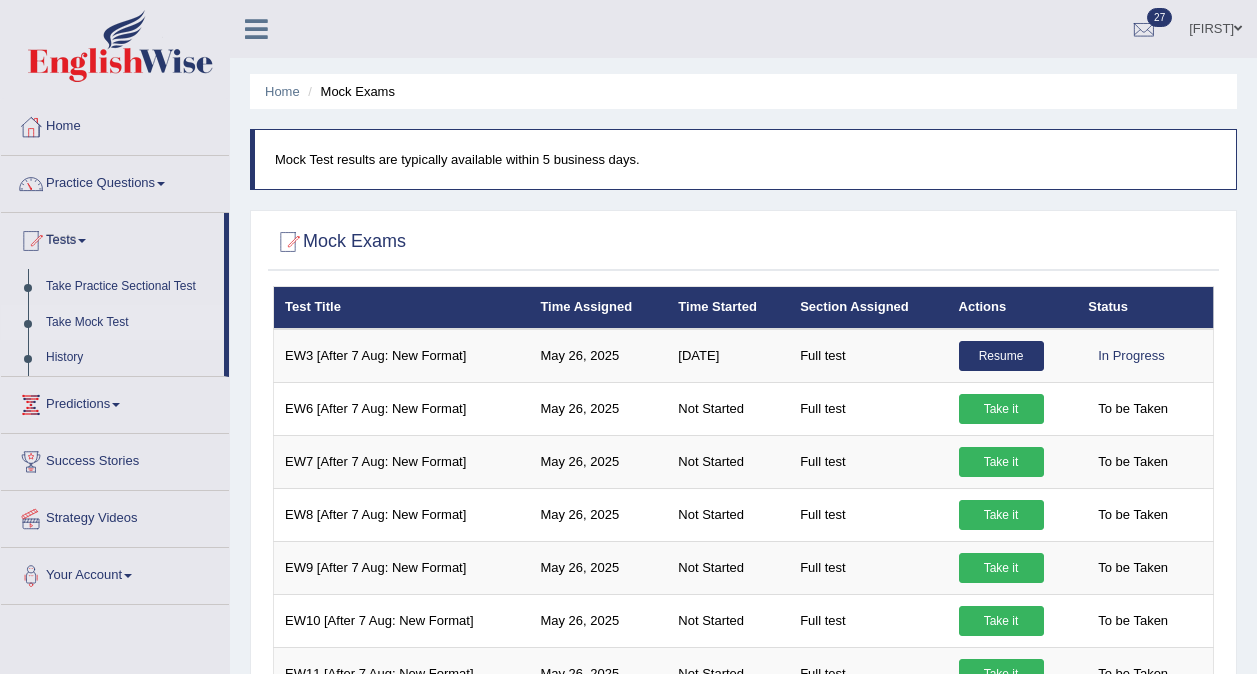 scroll, scrollTop: 0, scrollLeft: 0, axis: both 